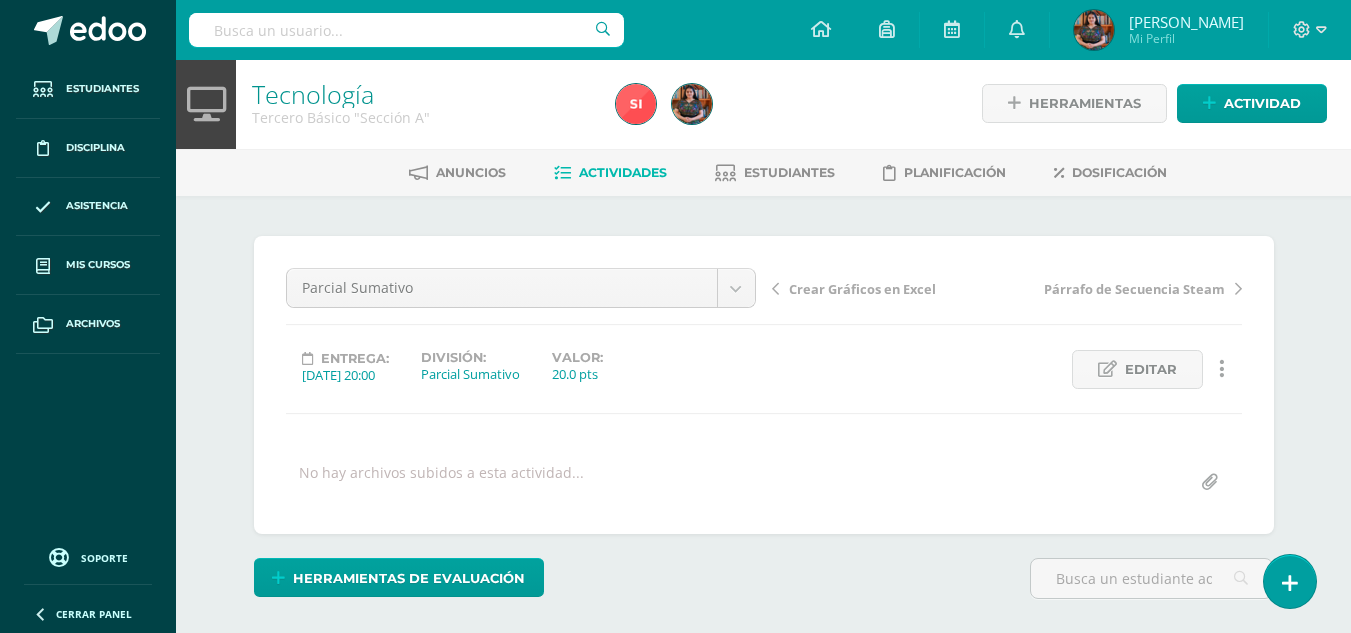 scroll, scrollTop: 3, scrollLeft: 0, axis: vertical 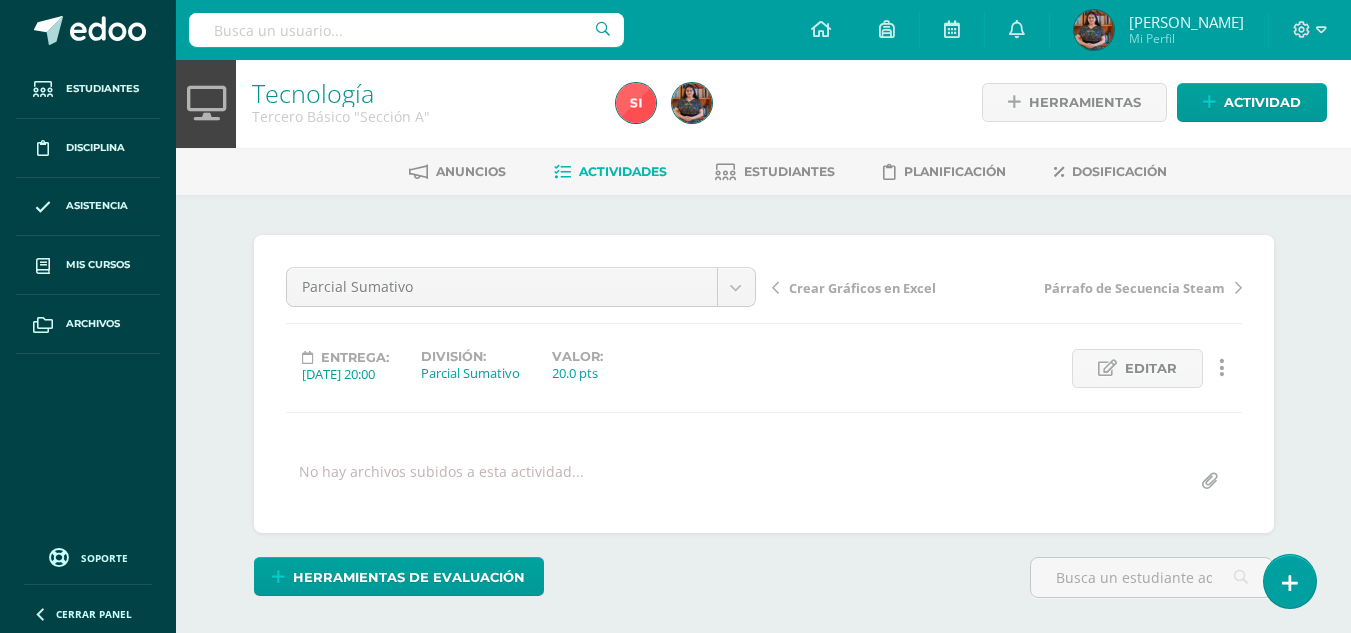 click on "No hay archivos subidos a esta actividad..." at bounding box center [764, 481] 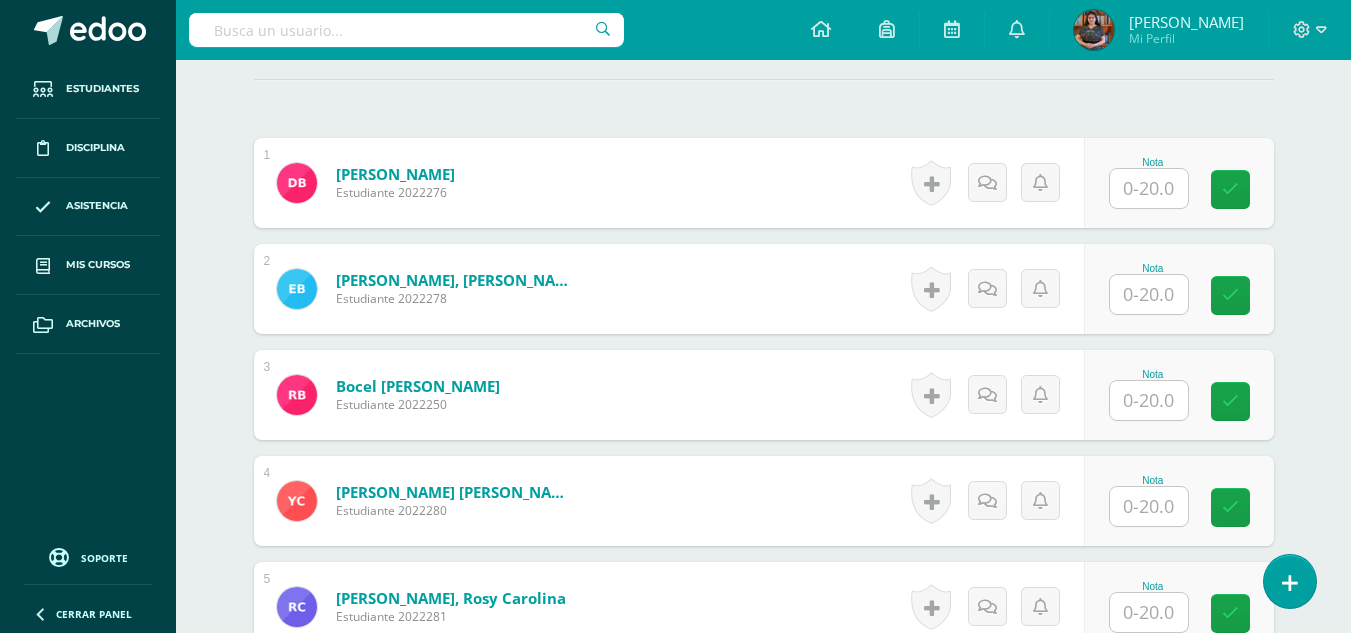 scroll, scrollTop: 481, scrollLeft: 0, axis: vertical 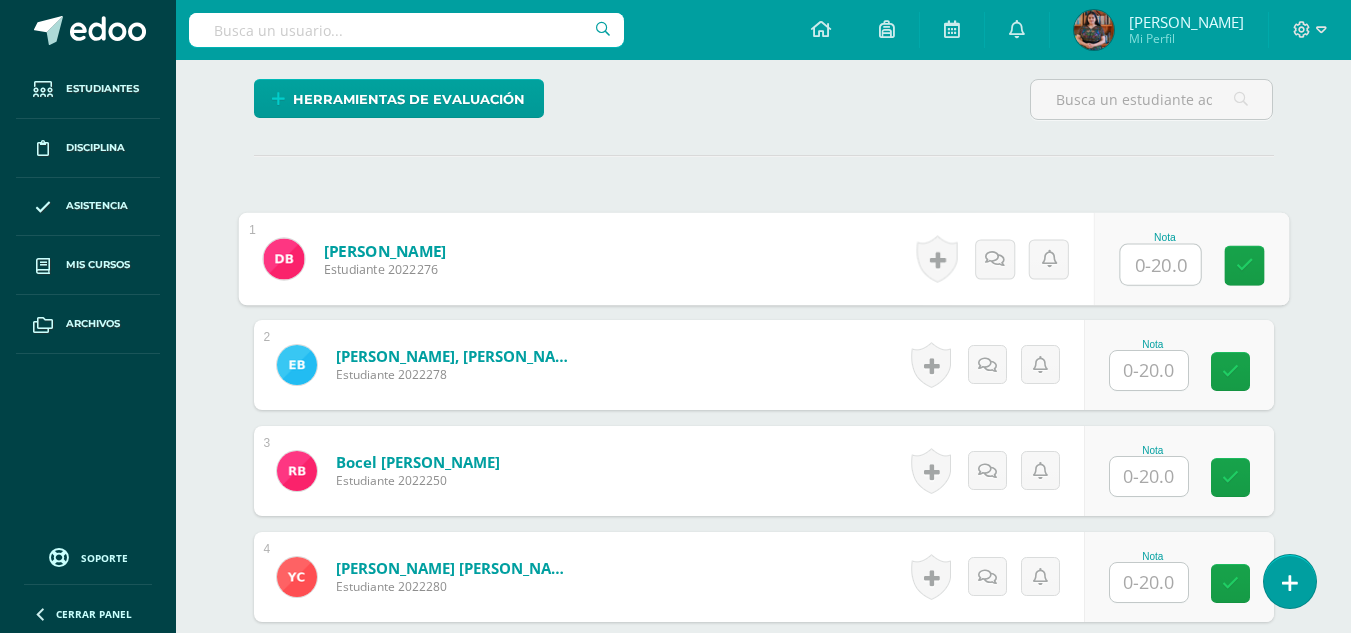 click at bounding box center [1160, 265] 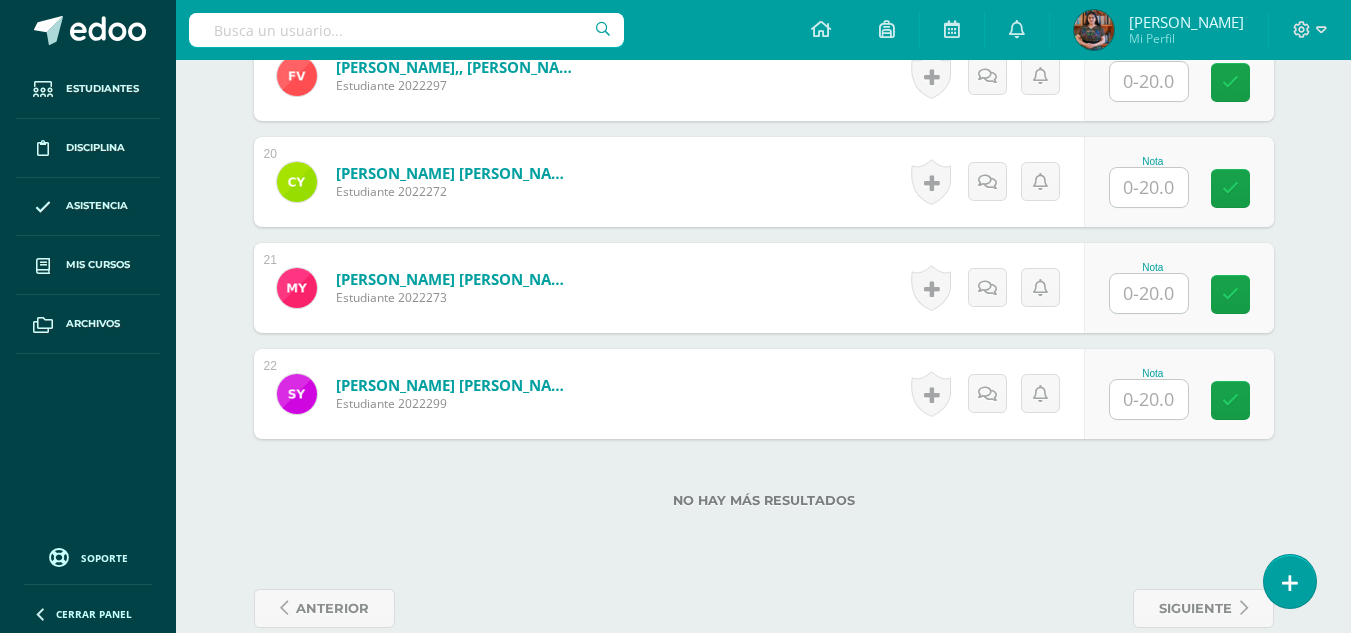 scroll, scrollTop: 2556, scrollLeft: 0, axis: vertical 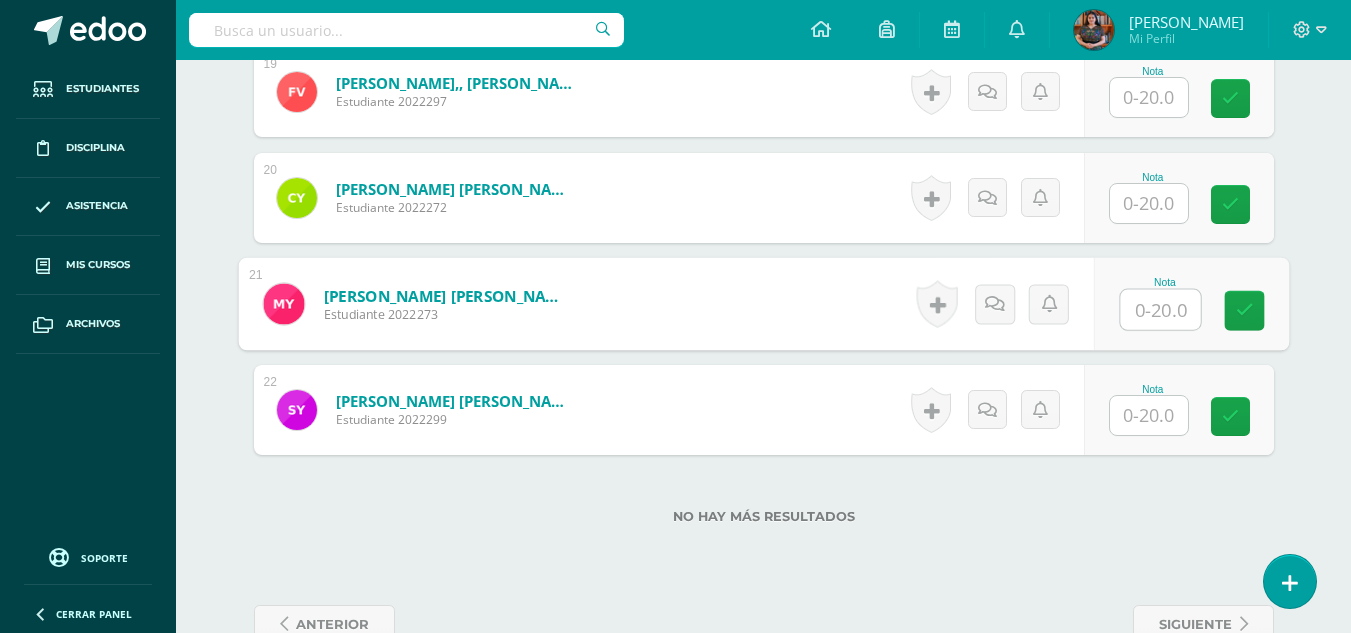 click at bounding box center (1160, 310) 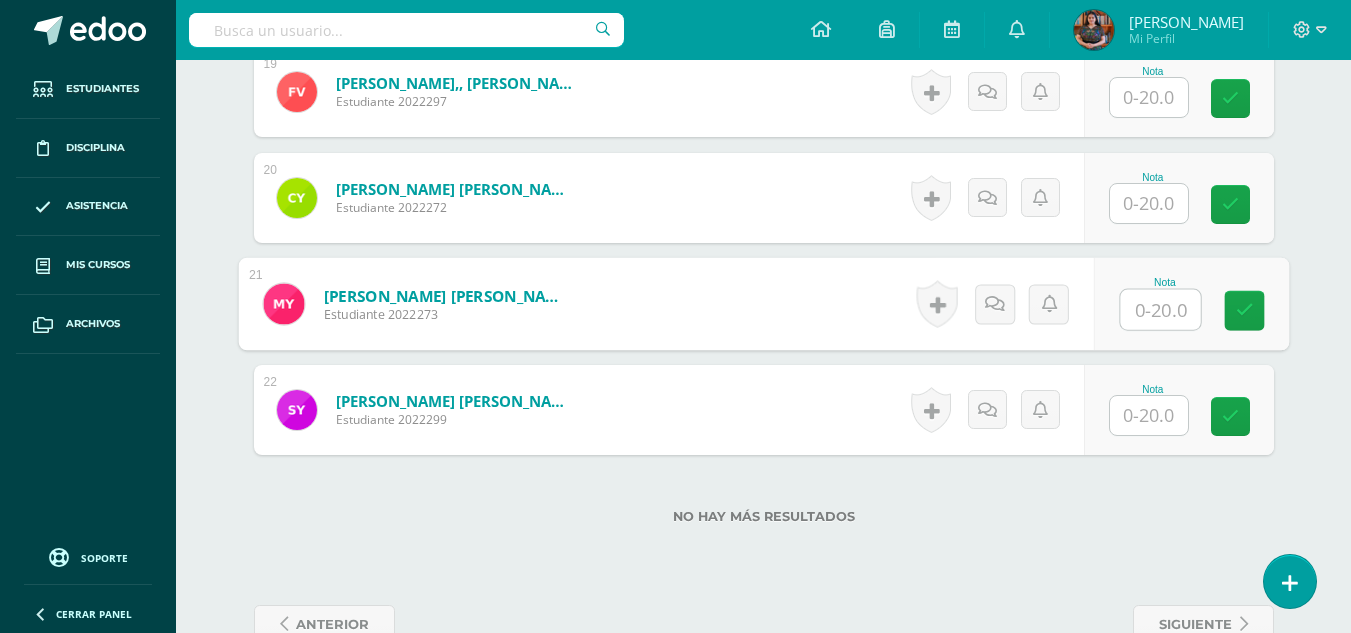 type on "2" 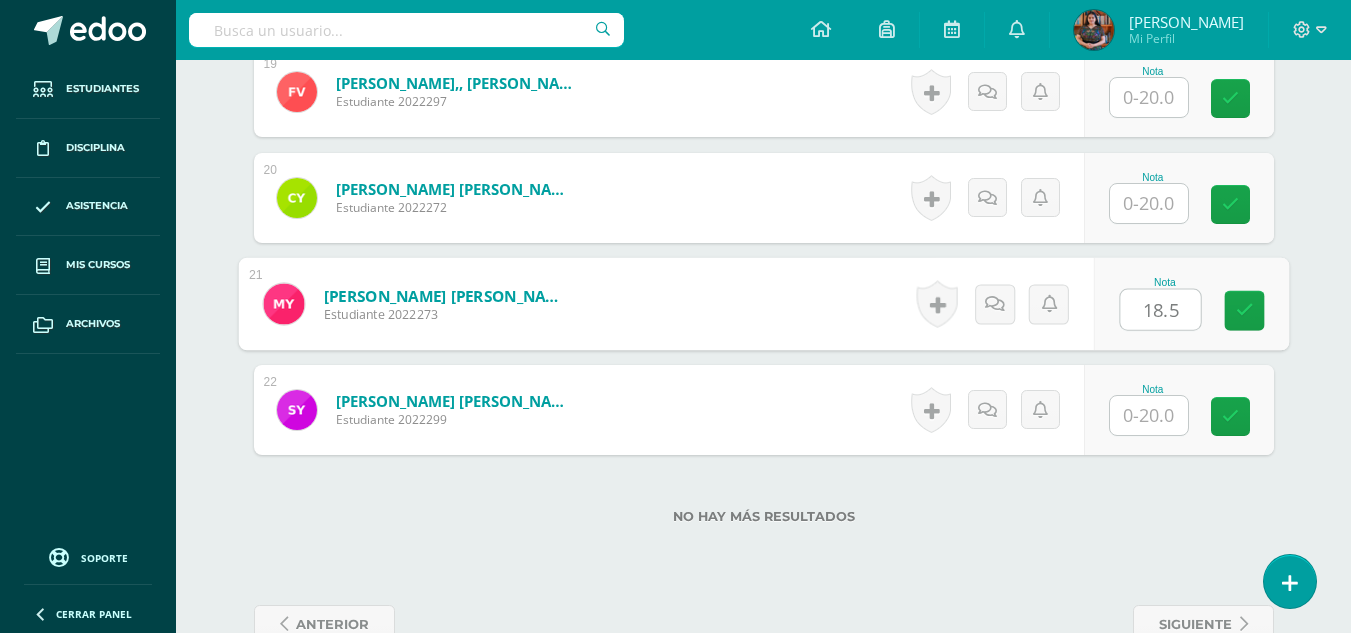 type on "18.5" 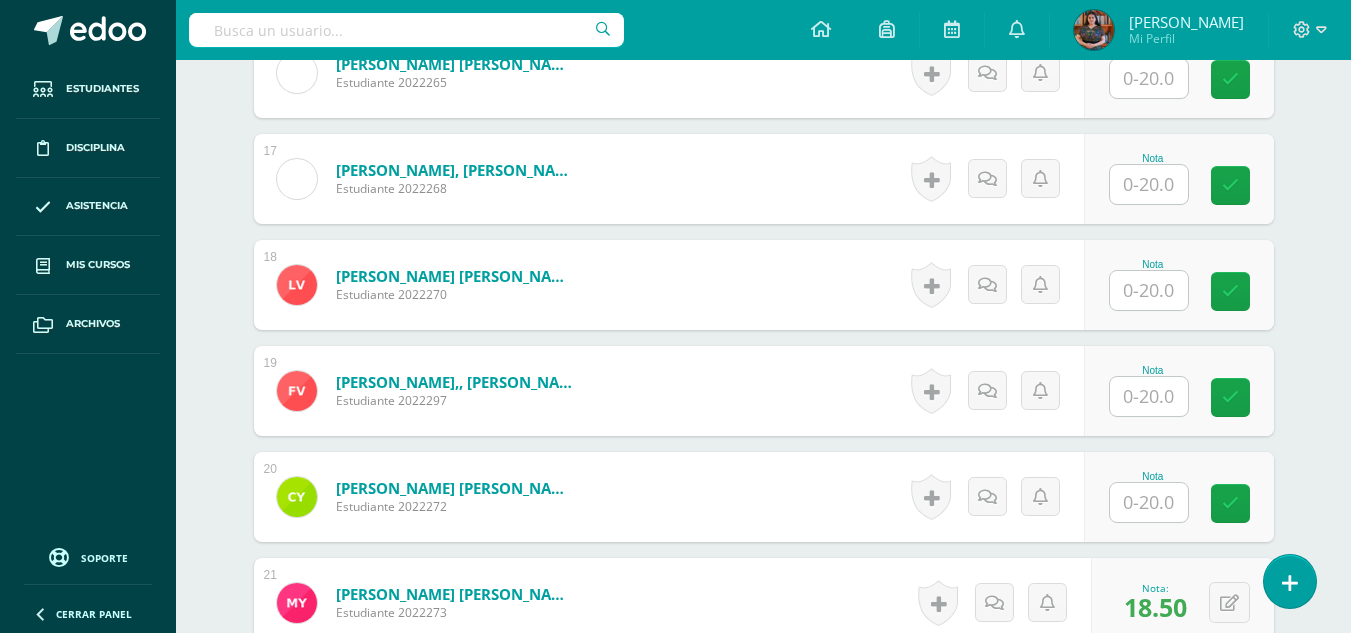 scroll, scrollTop: 2235, scrollLeft: 0, axis: vertical 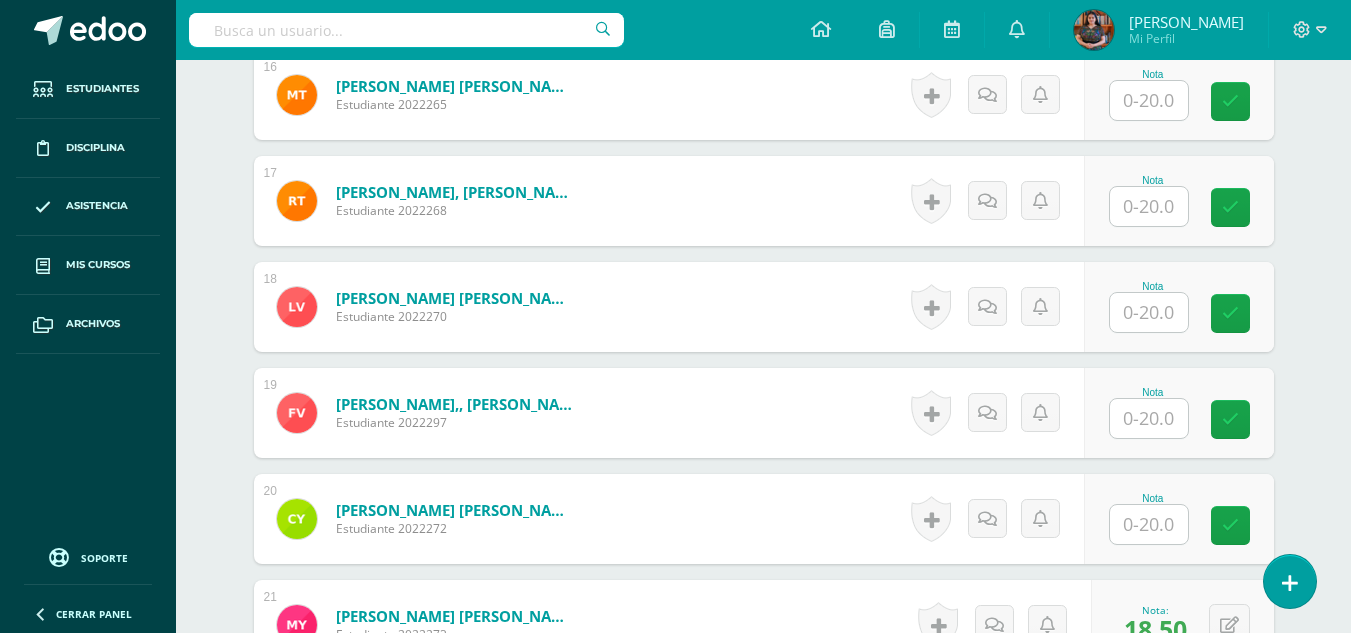 click at bounding box center (1149, 206) 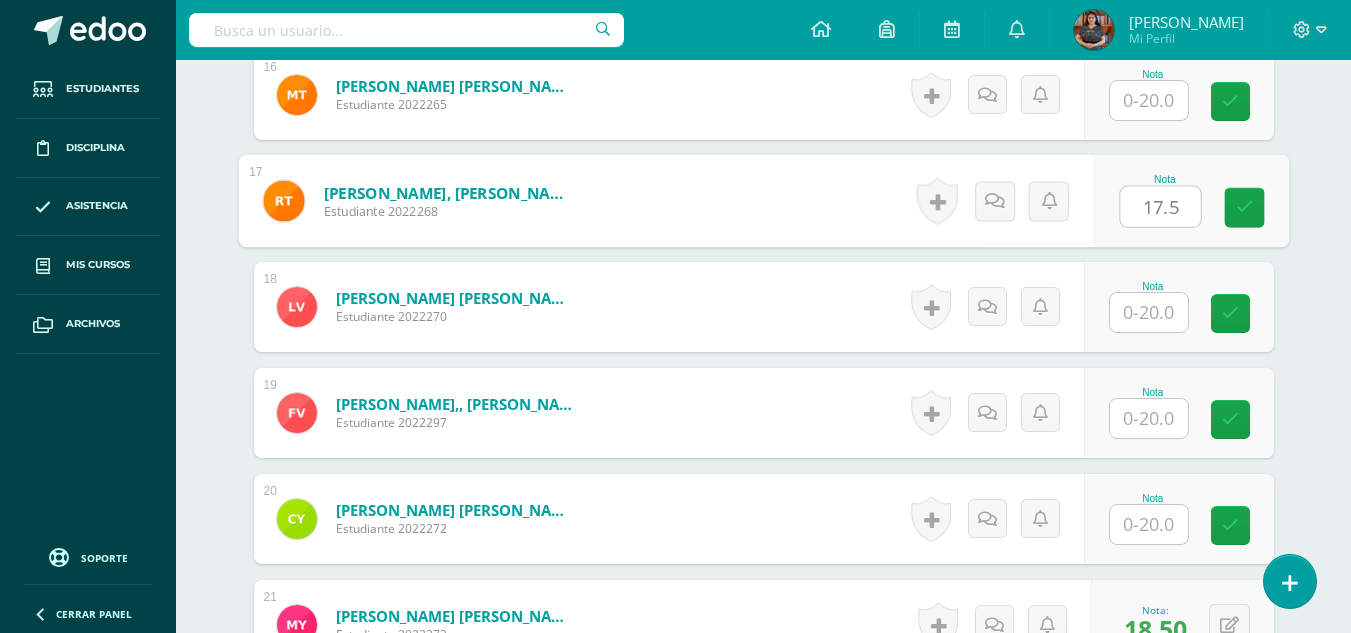 type on "17.5" 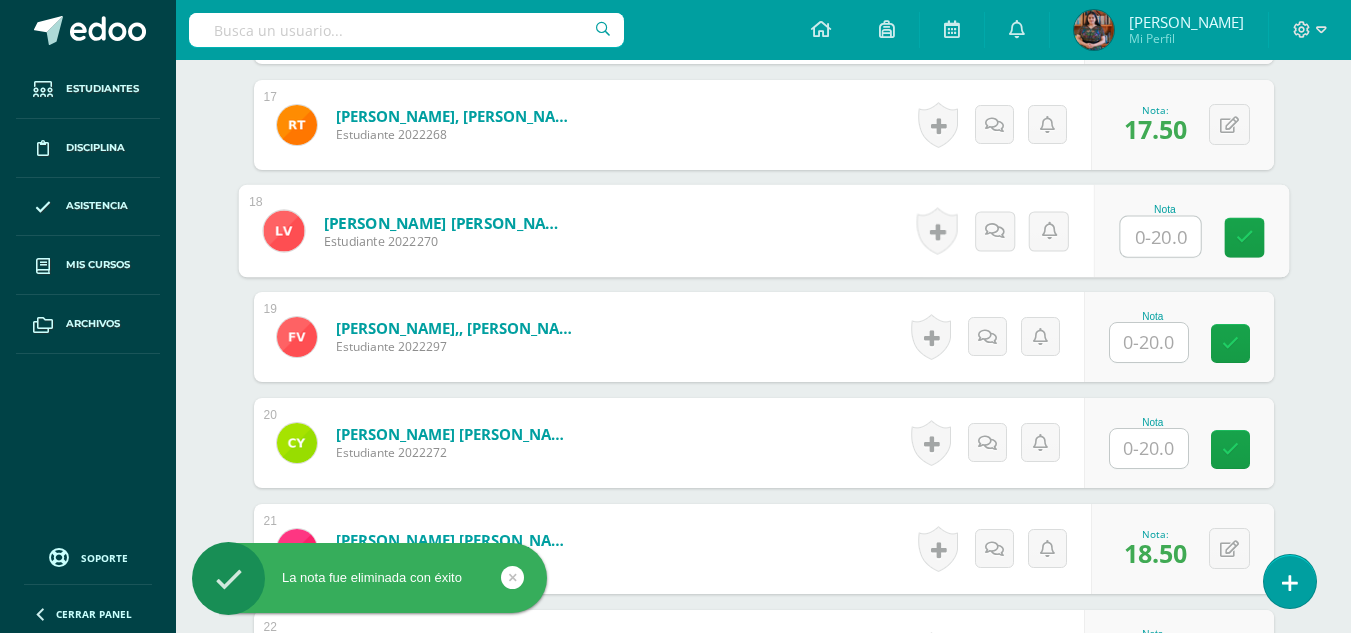 scroll, scrollTop: 2376, scrollLeft: 0, axis: vertical 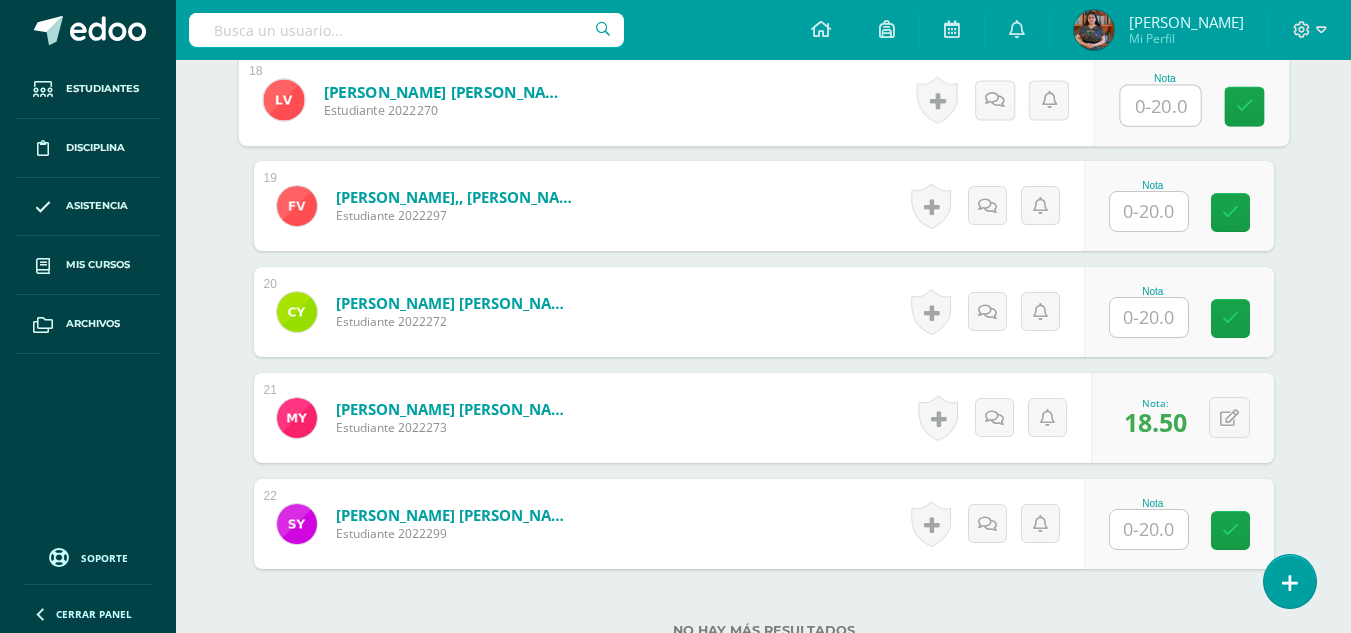 click at bounding box center [1149, 529] 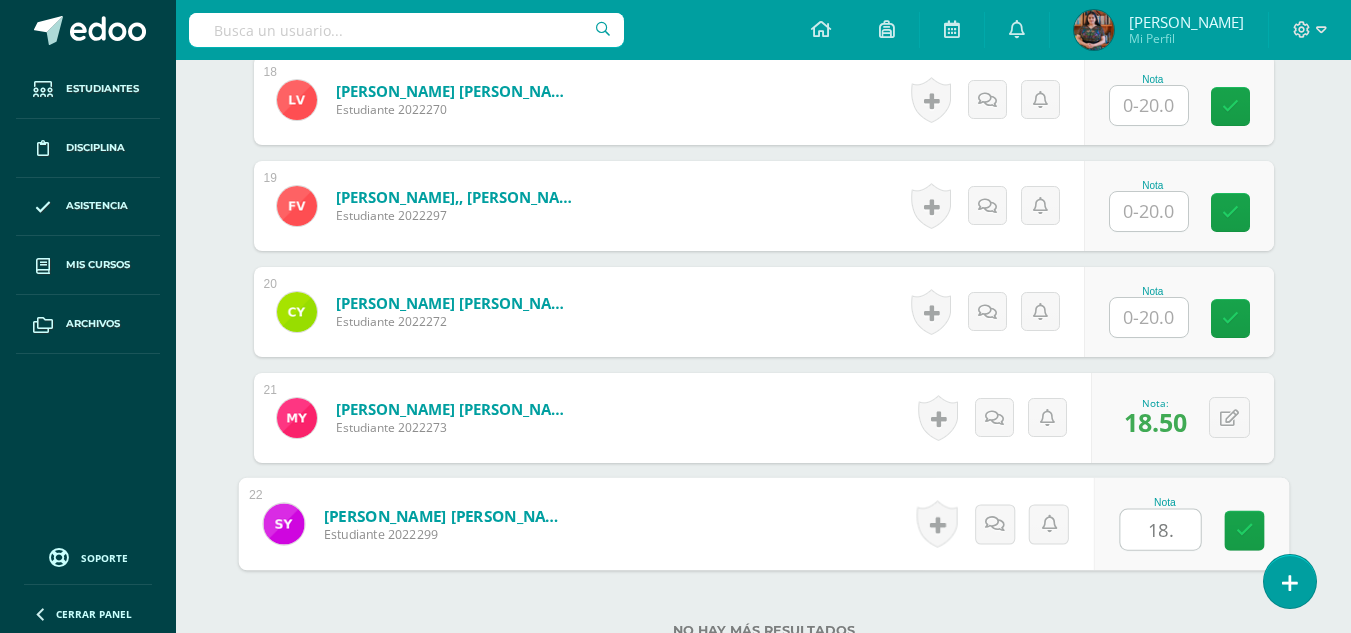 type on "18.5" 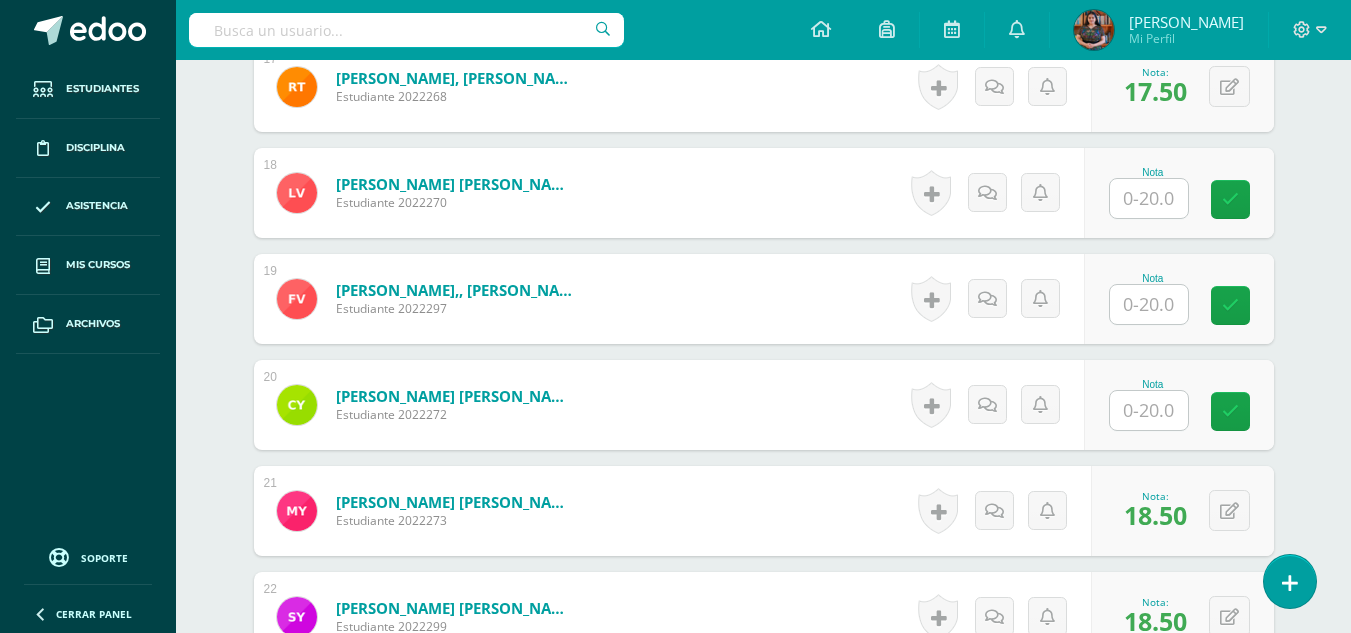 scroll, scrollTop: 2338, scrollLeft: 0, axis: vertical 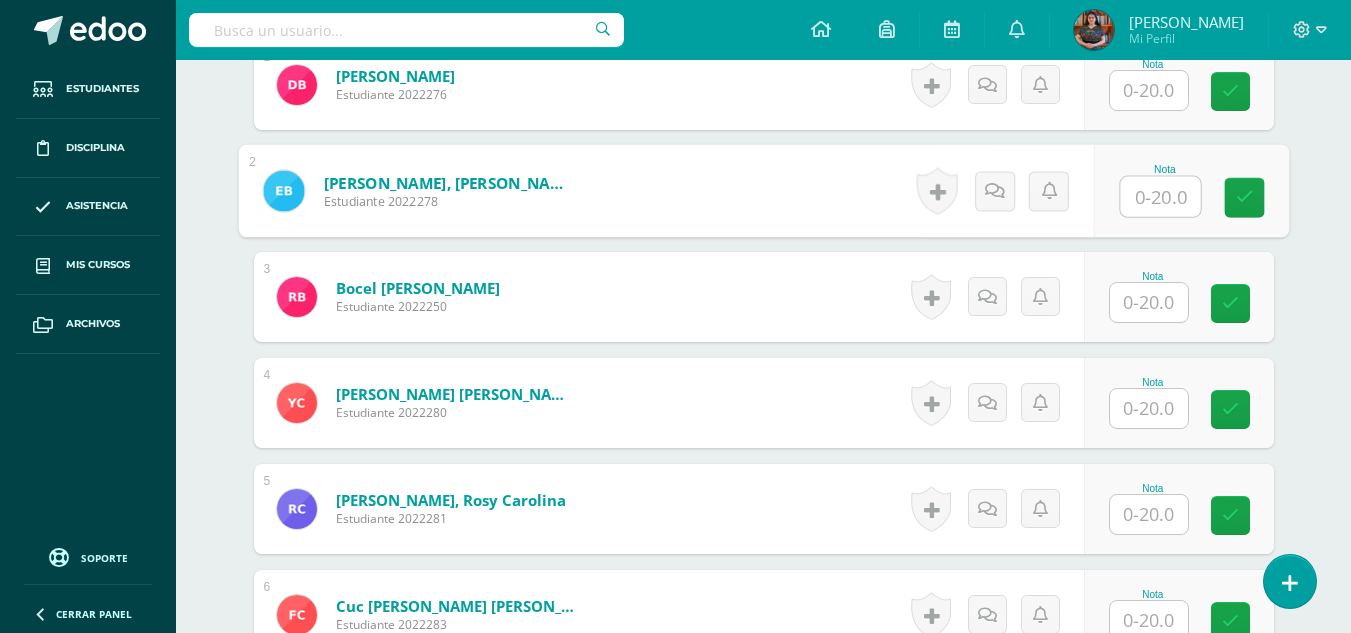click at bounding box center (1160, 197) 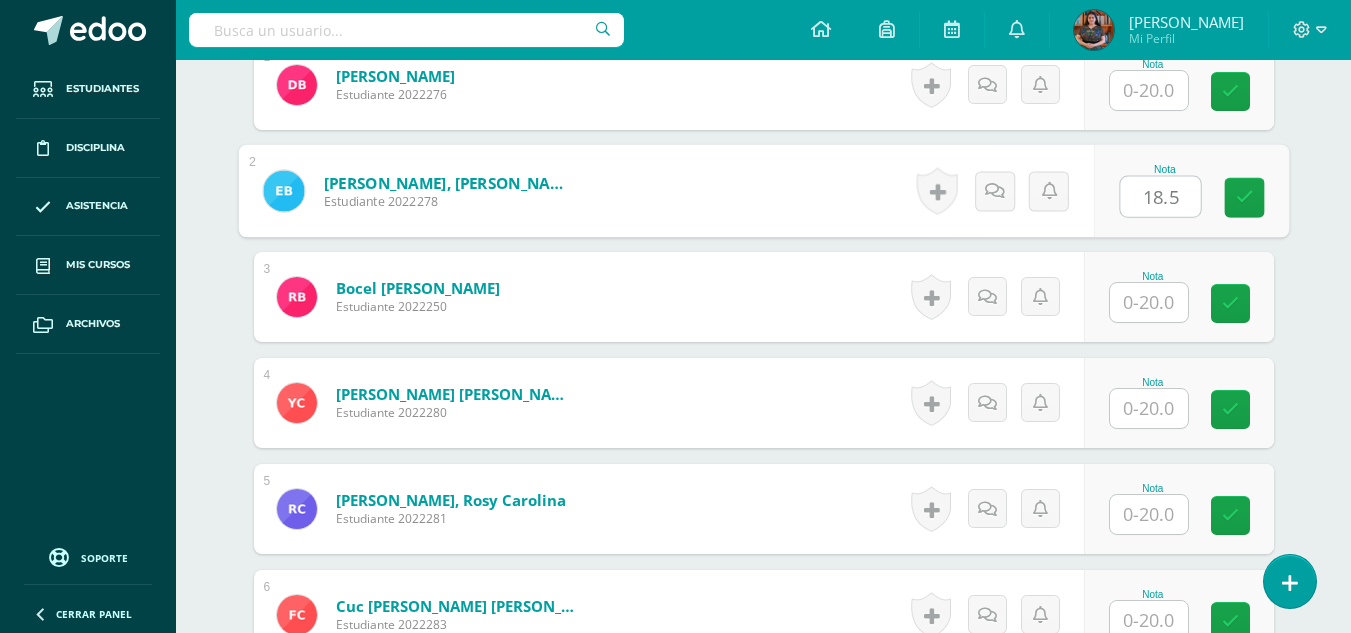 type on "18.5" 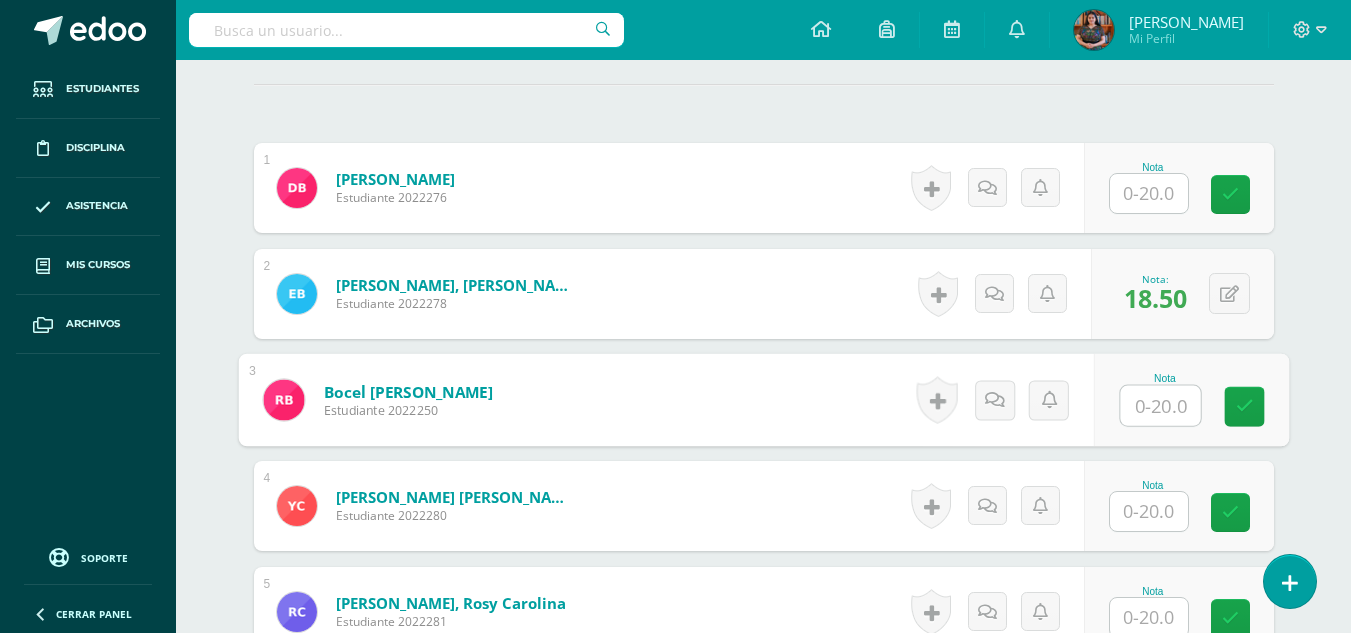 scroll, scrollTop: 535, scrollLeft: 0, axis: vertical 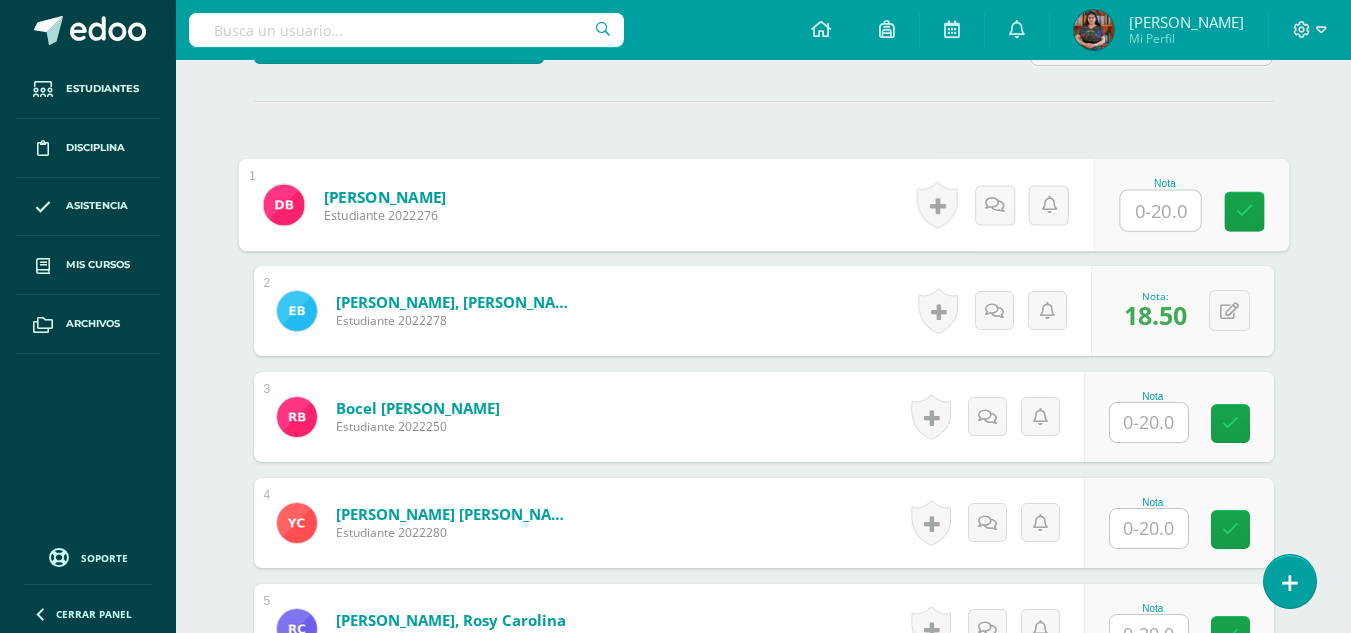 click at bounding box center (1160, 211) 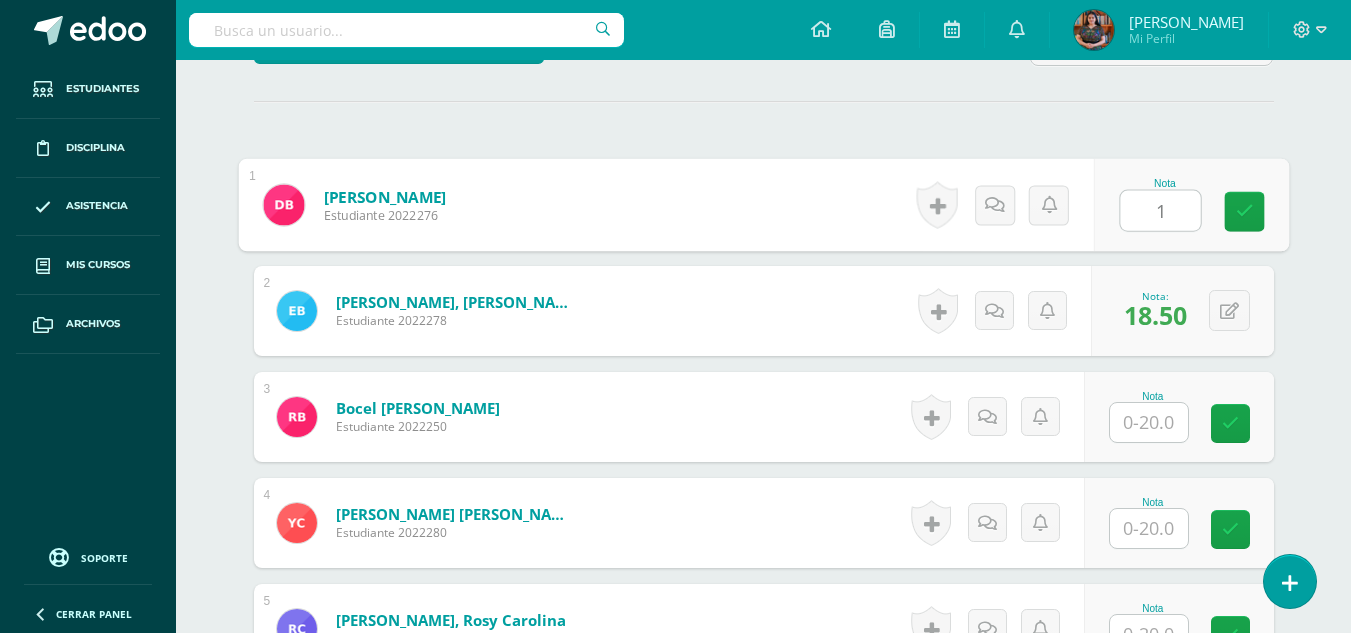 type on "19" 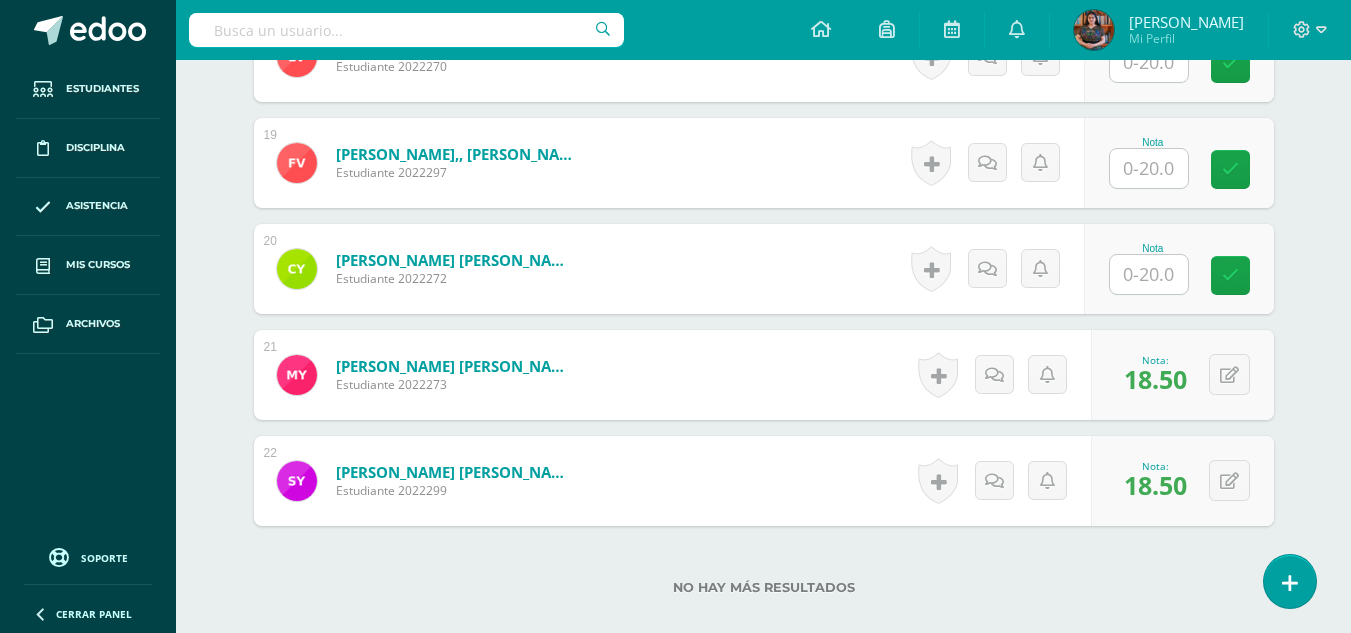 scroll, scrollTop: 2425, scrollLeft: 0, axis: vertical 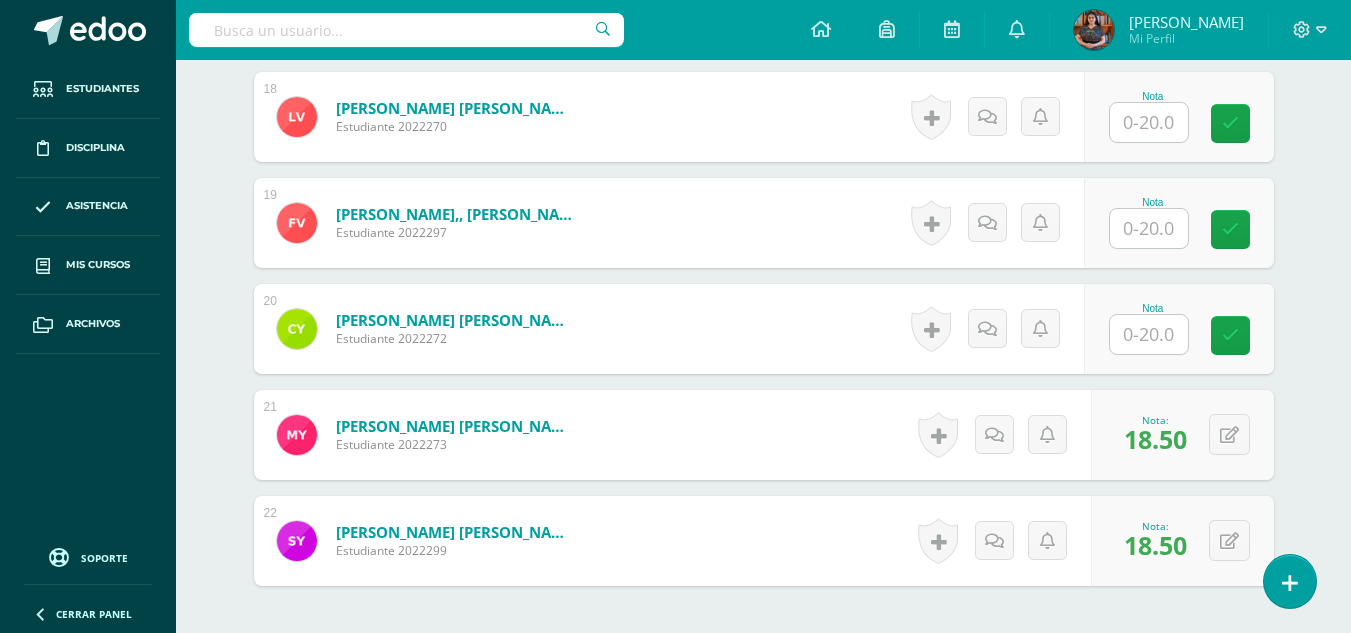 click at bounding box center (1149, 228) 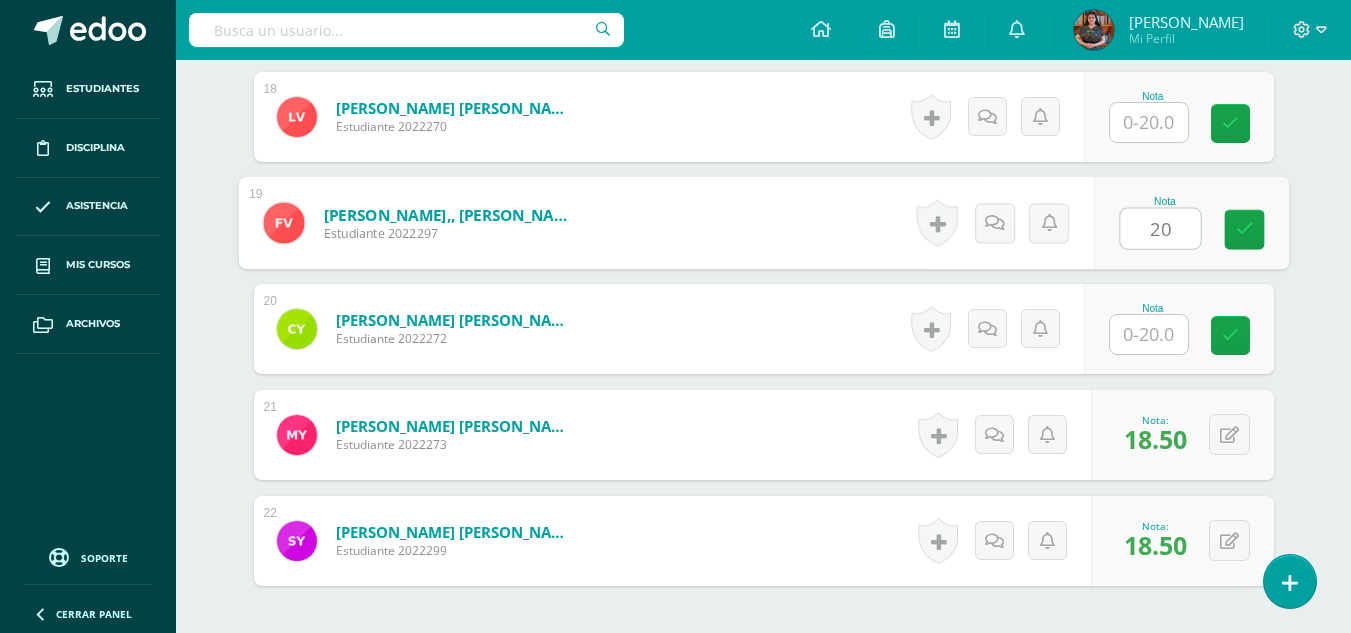 type on "20" 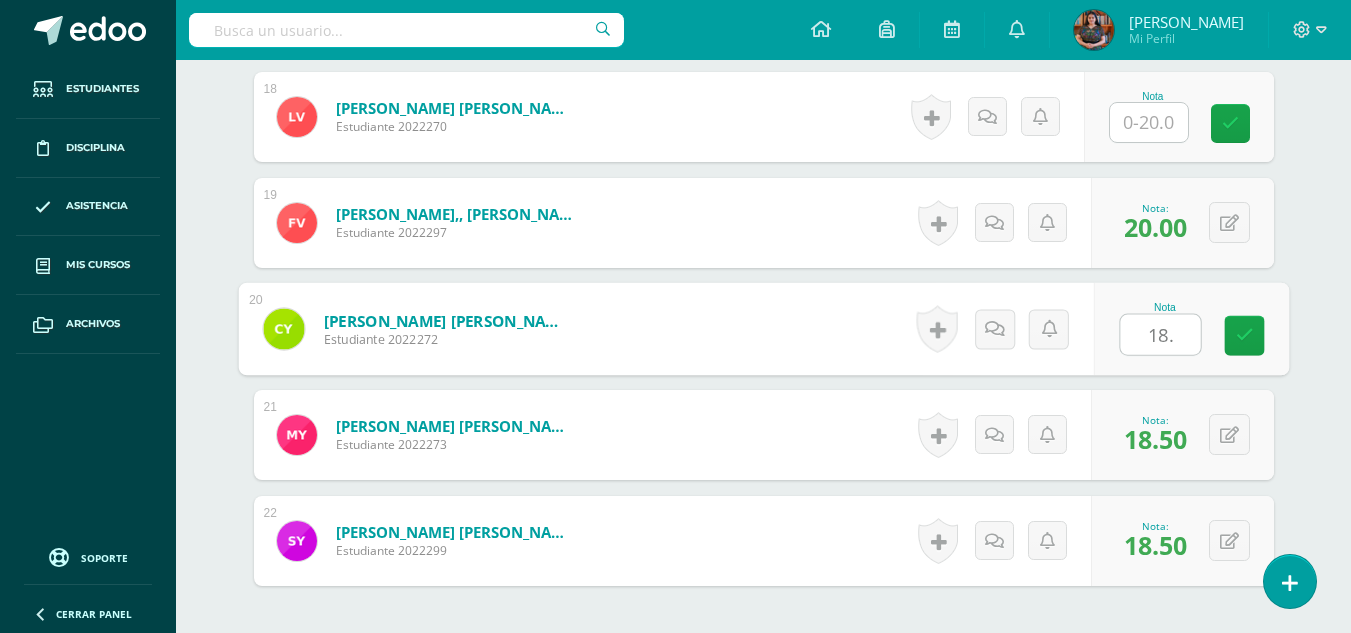 type on "18.5" 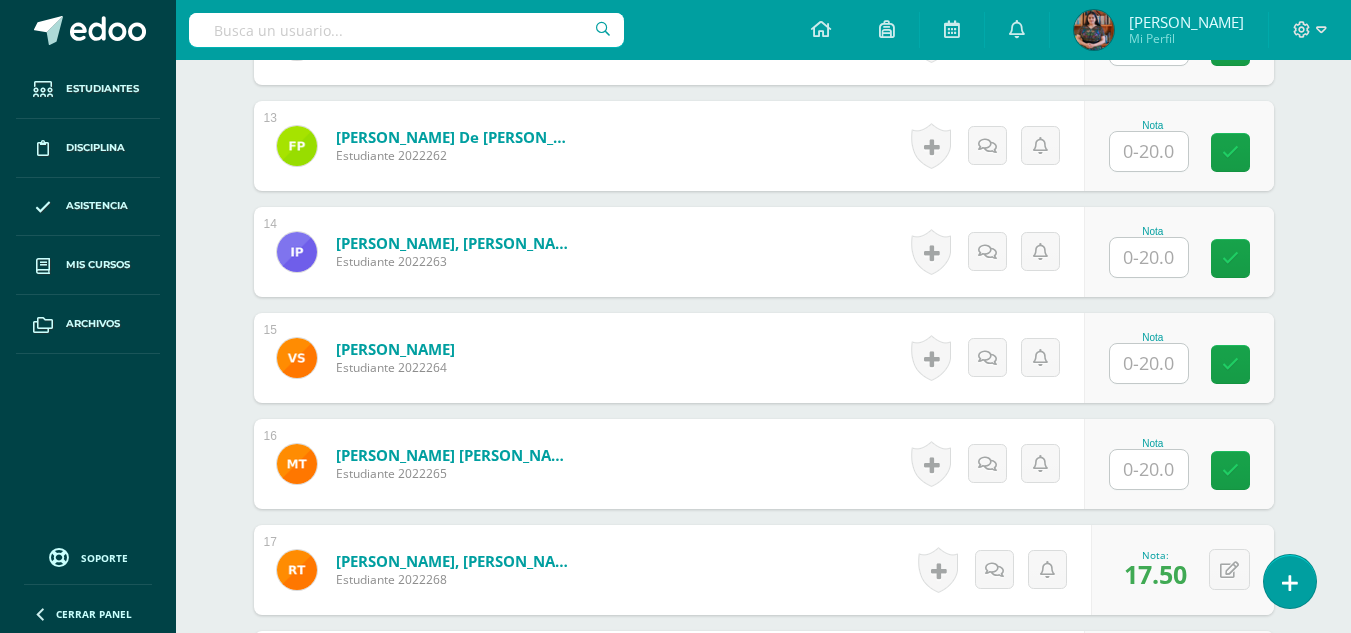 scroll, scrollTop: 1839, scrollLeft: 0, axis: vertical 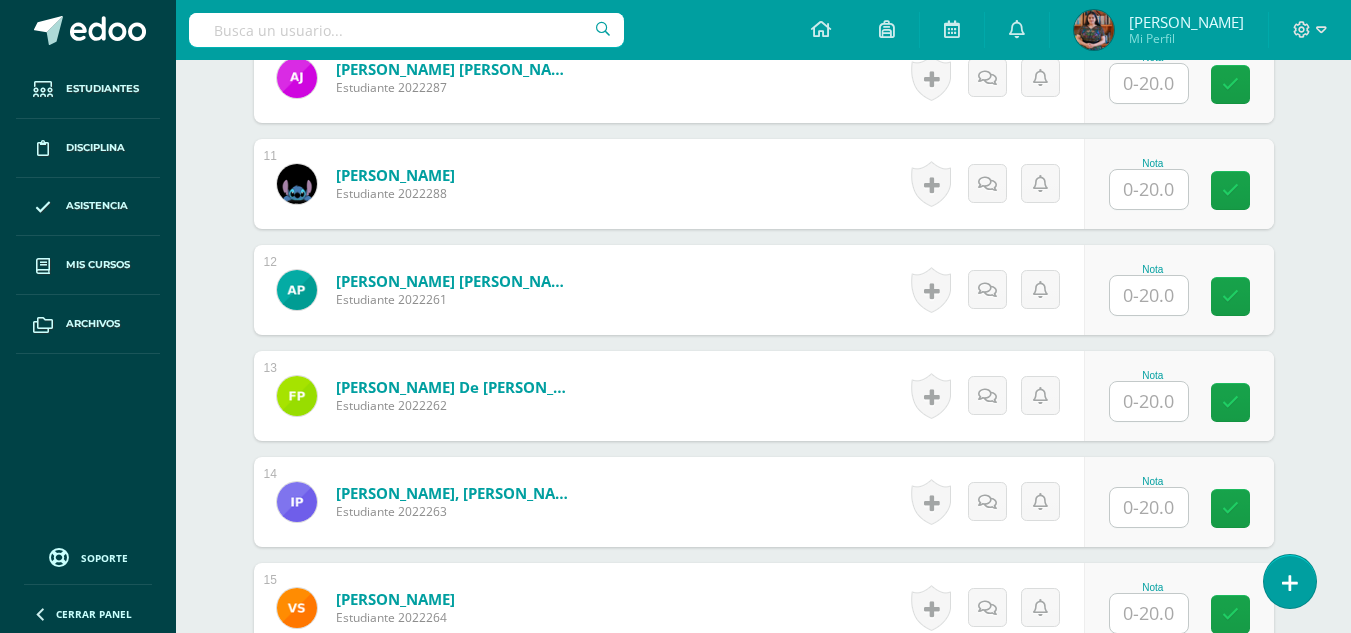 click at bounding box center [1149, 295] 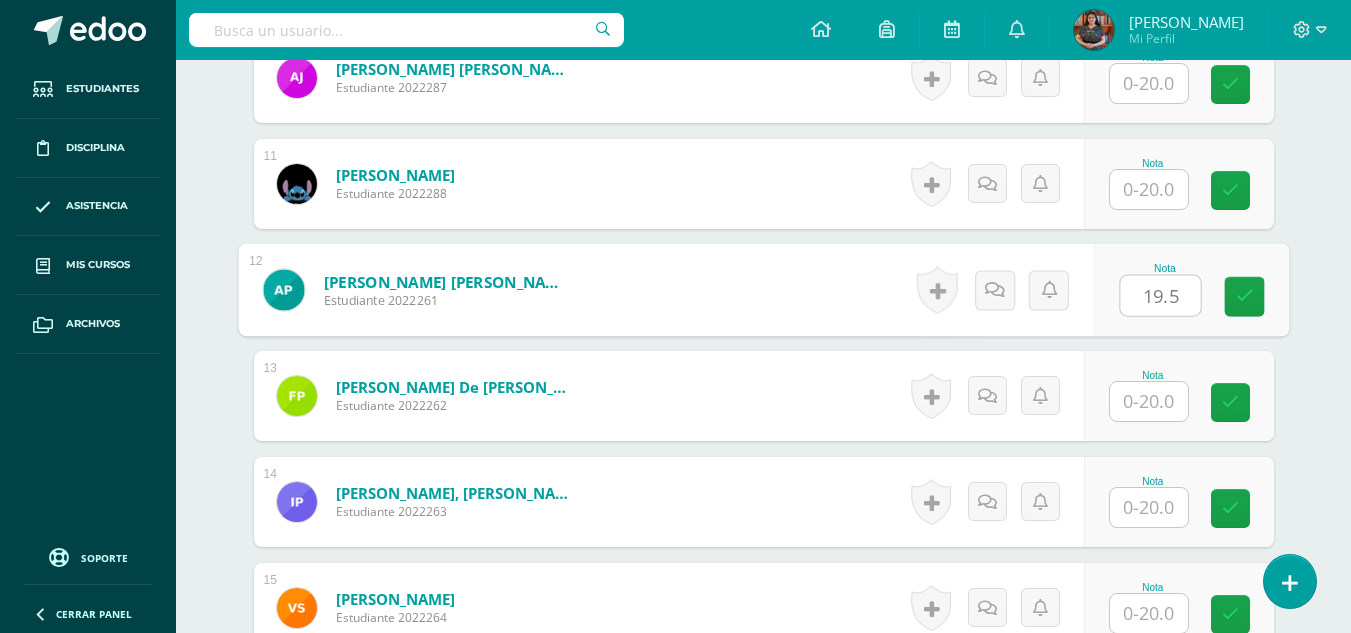 type on "19.5" 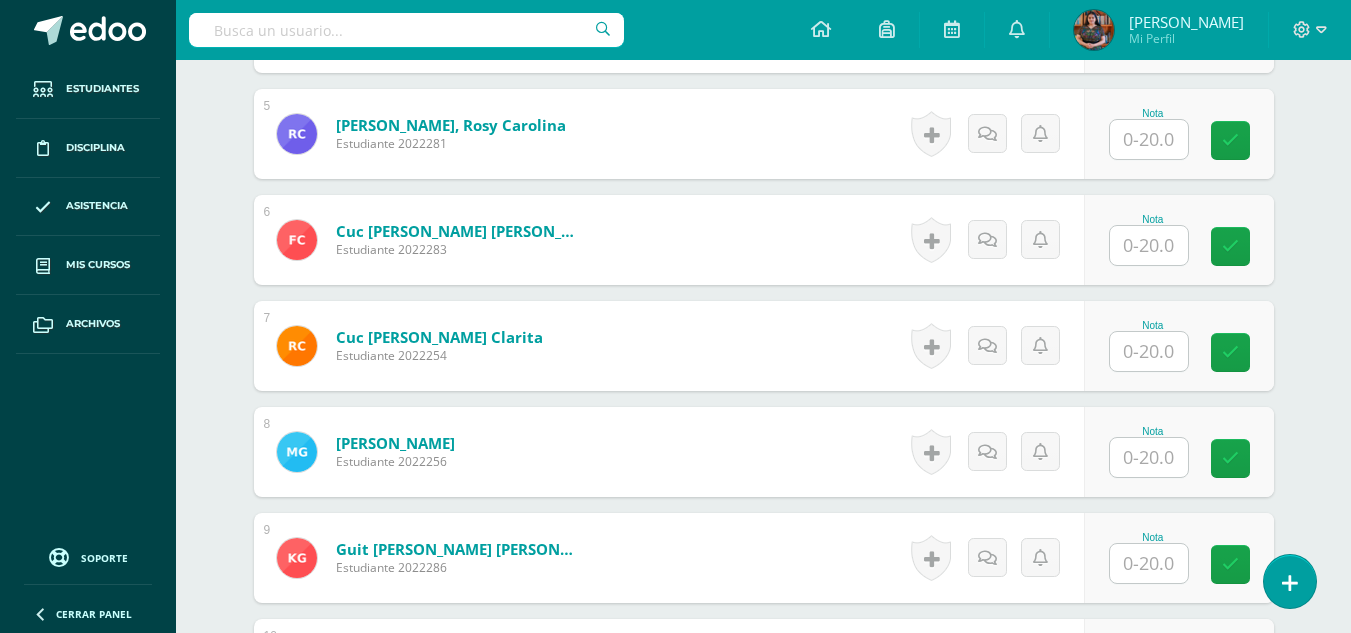 scroll, scrollTop: 1035, scrollLeft: 0, axis: vertical 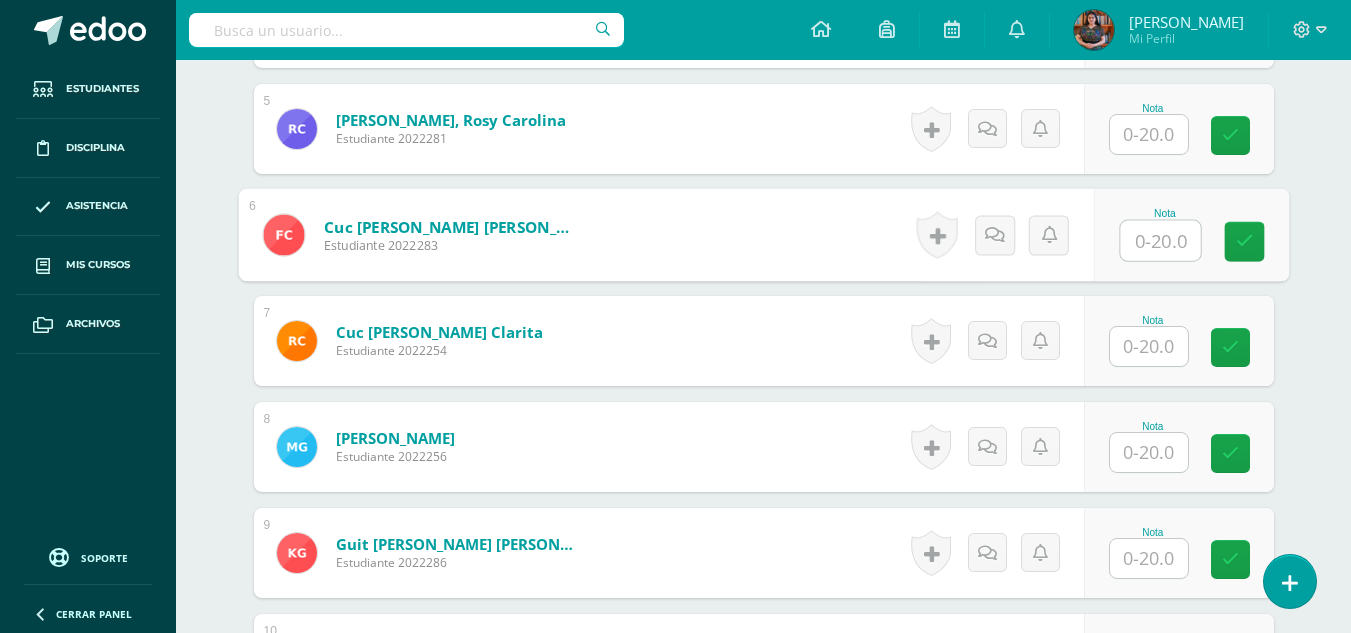 click at bounding box center [1160, 241] 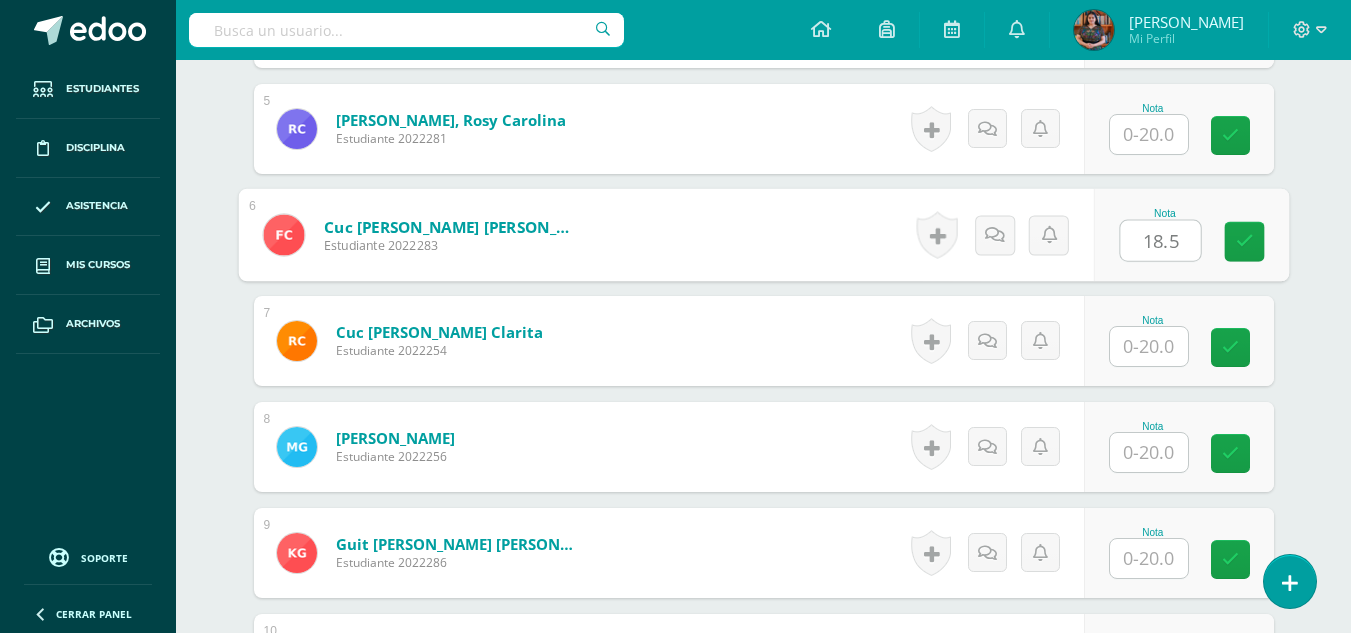 type on "18.5" 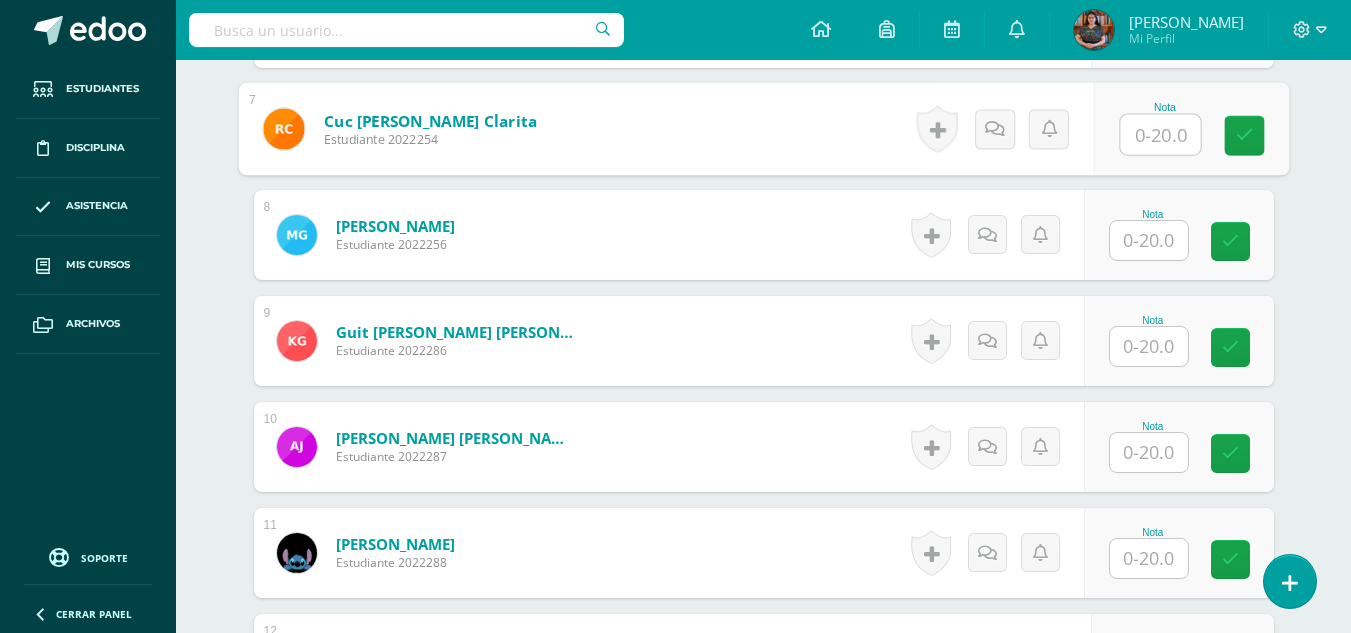 scroll, scrollTop: 1258, scrollLeft: 0, axis: vertical 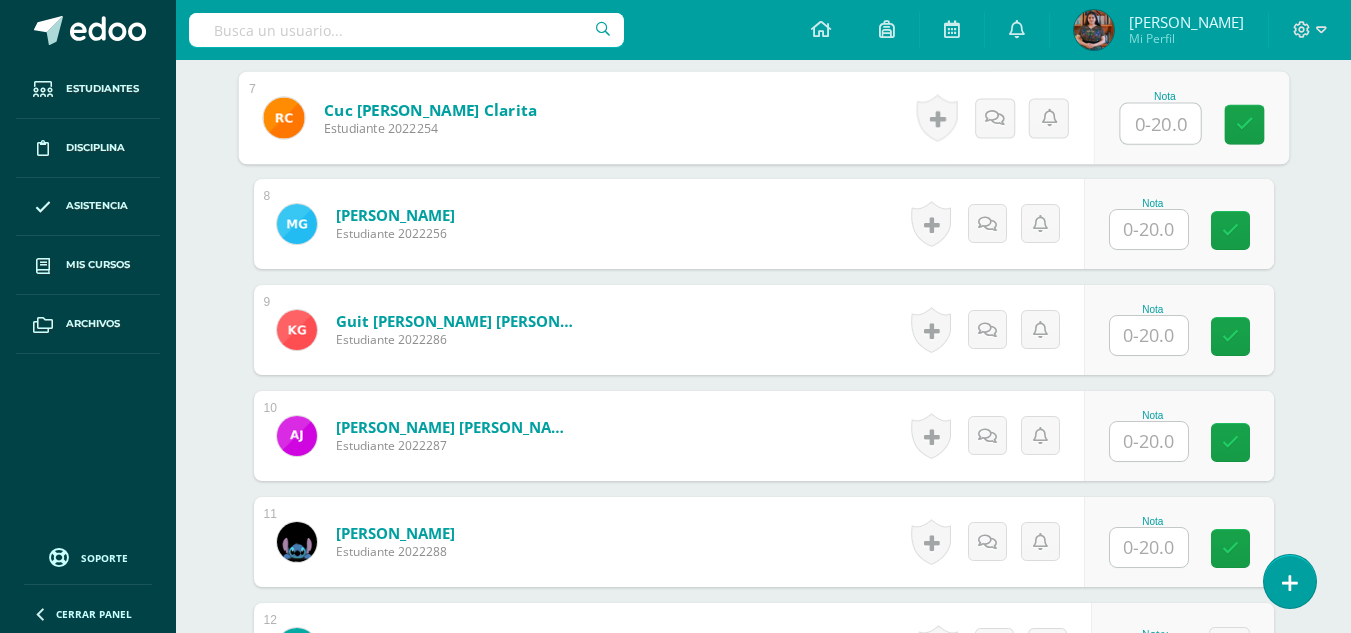 click at bounding box center (1149, 335) 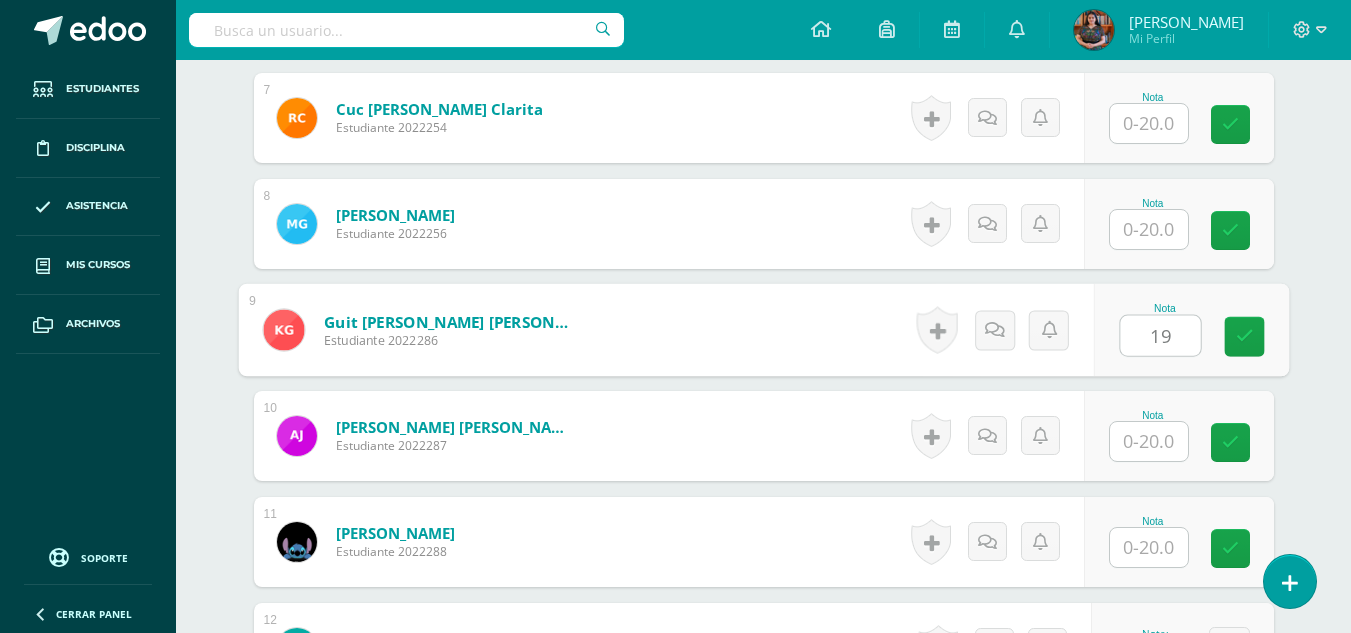 type on "19" 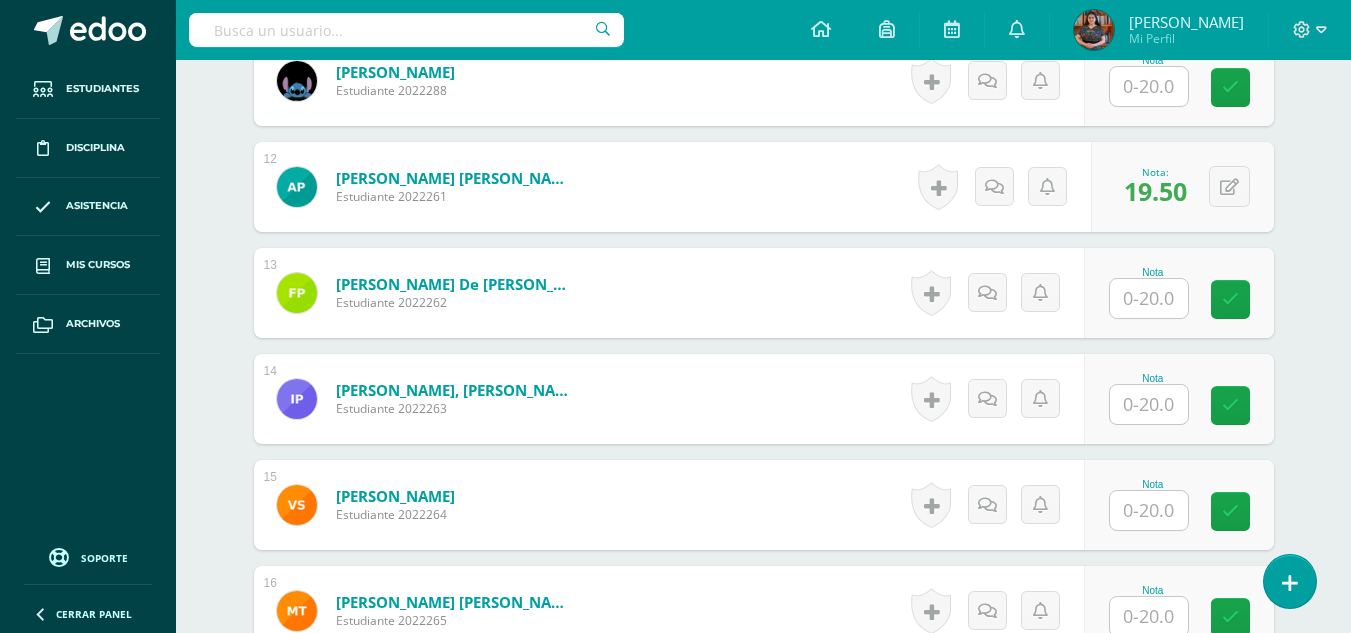 scroll, scrollTop: 1730, scrollLeft: 0, axis: vertical 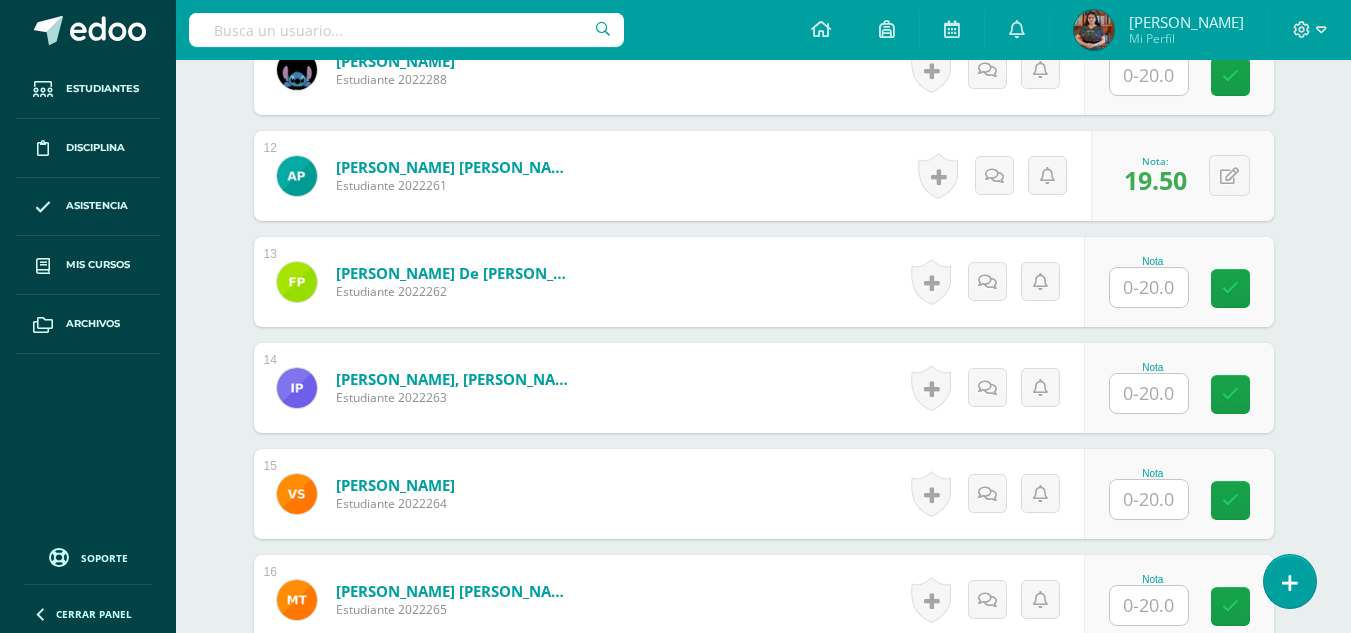 click at bounding box center (1149, 287) 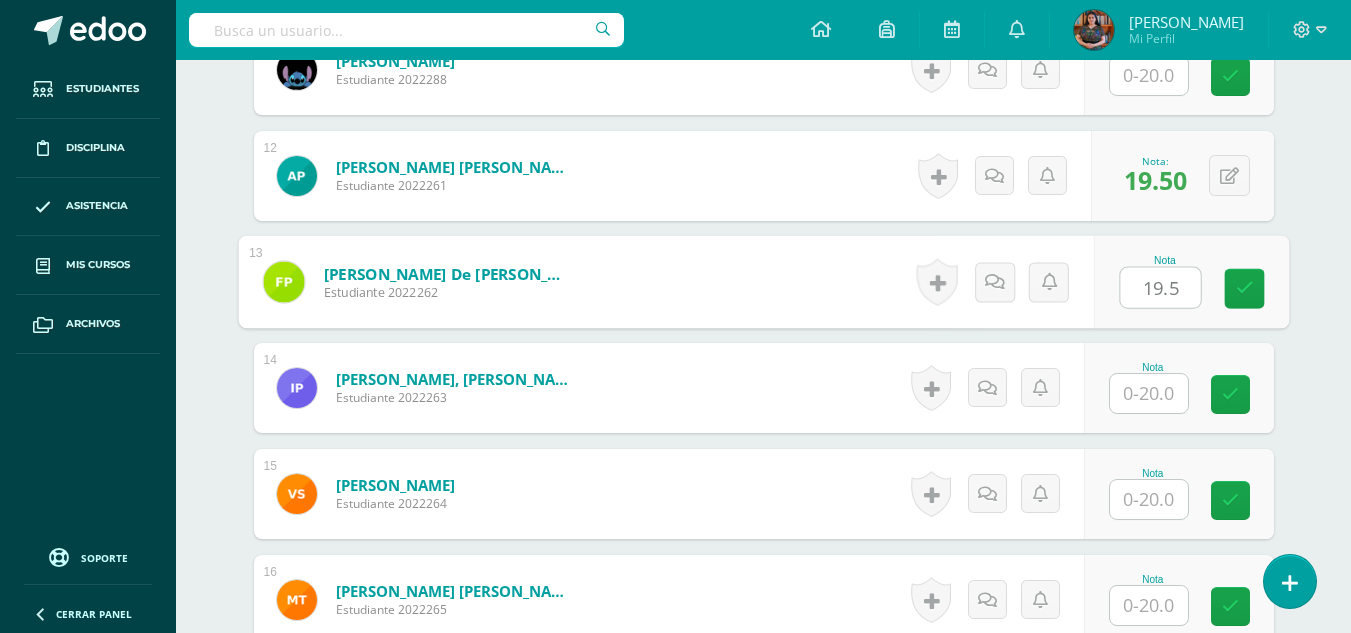 type on "19.5" 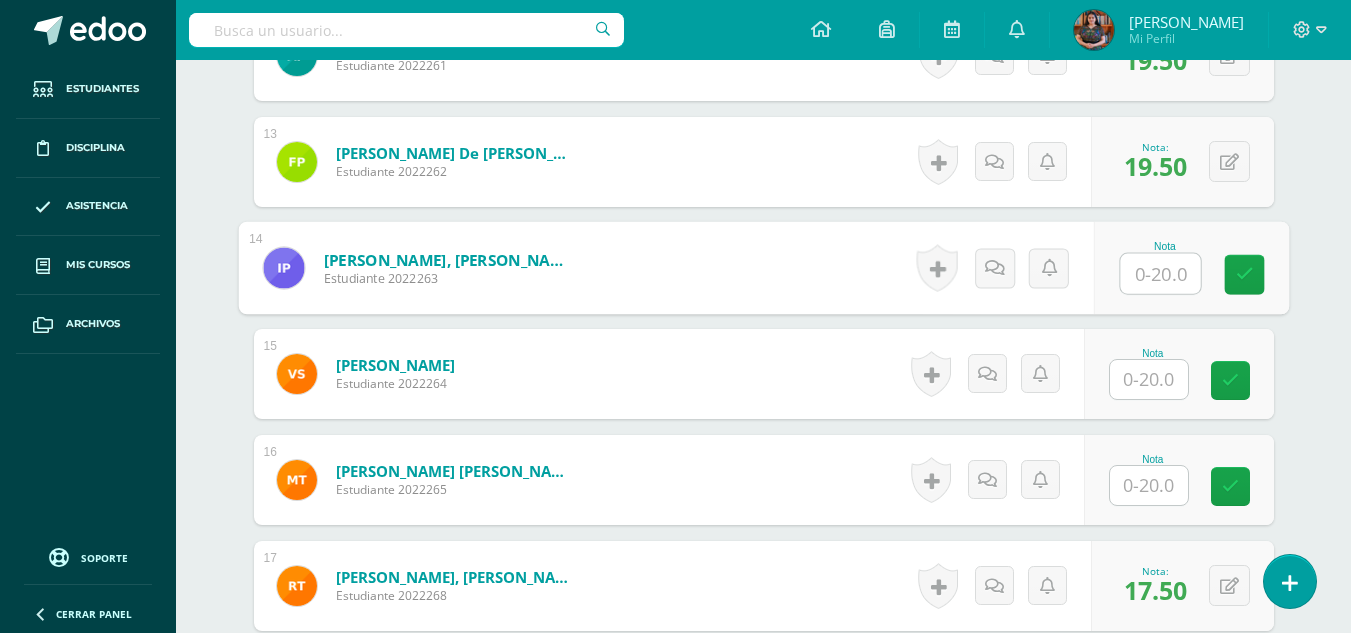 scroll, scrollTop: 1839, scrollLeft: 0, axis: vertical 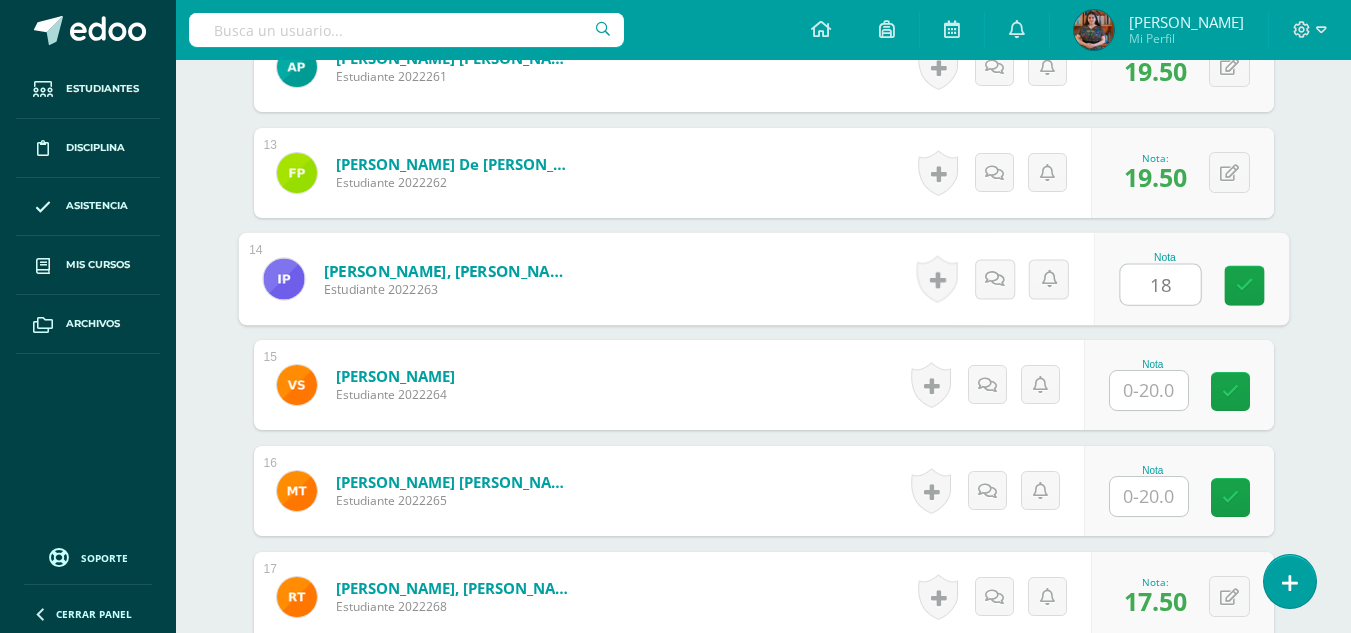 type on "18" 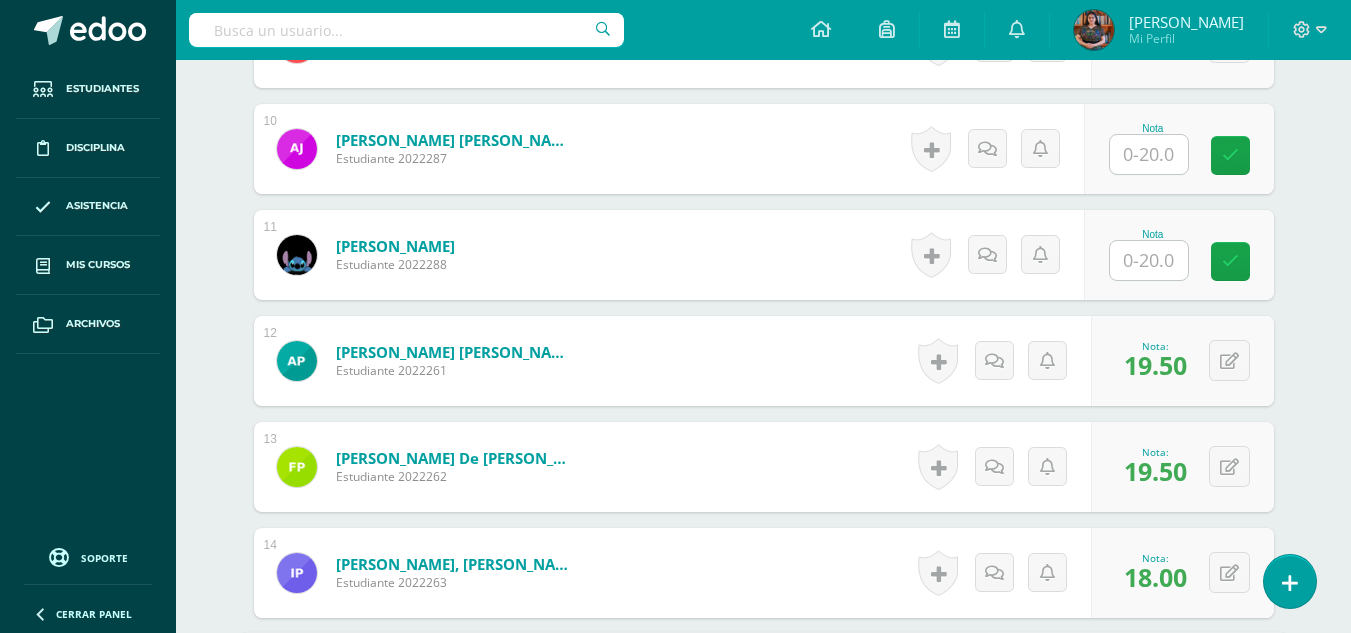 scroll, scrollTop: 1502, scrollLeft: 0, axis: vertical 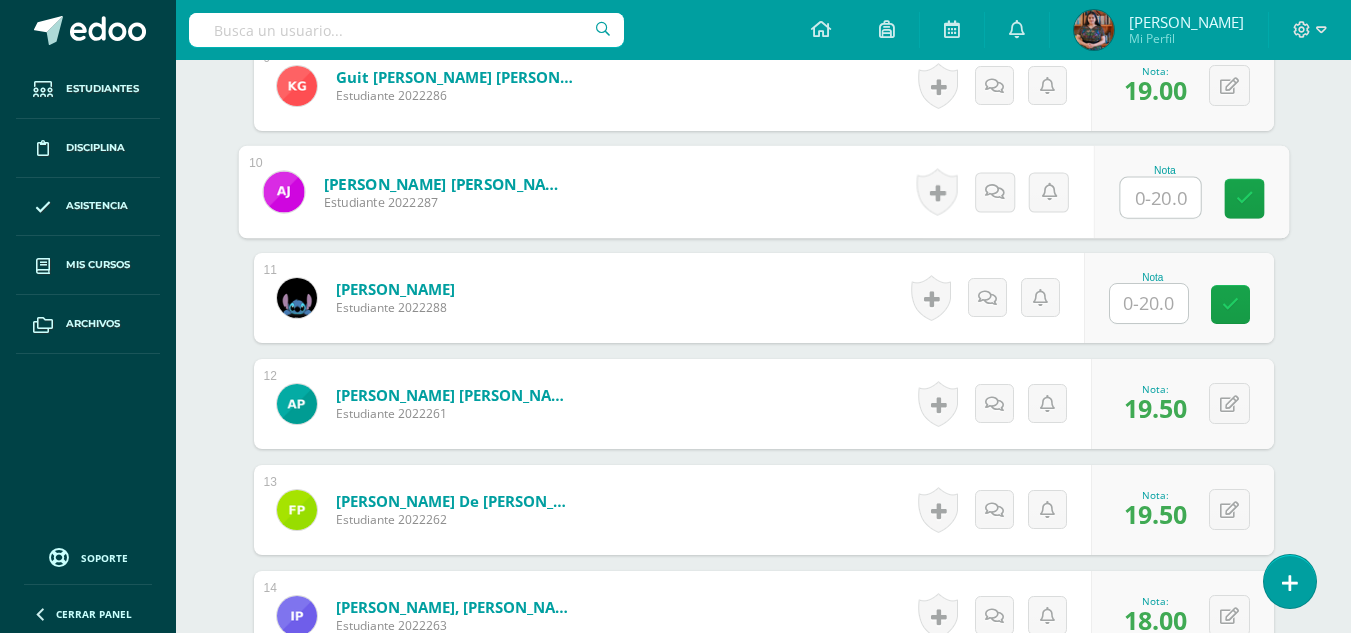 click at bounding box center (1160, 198) 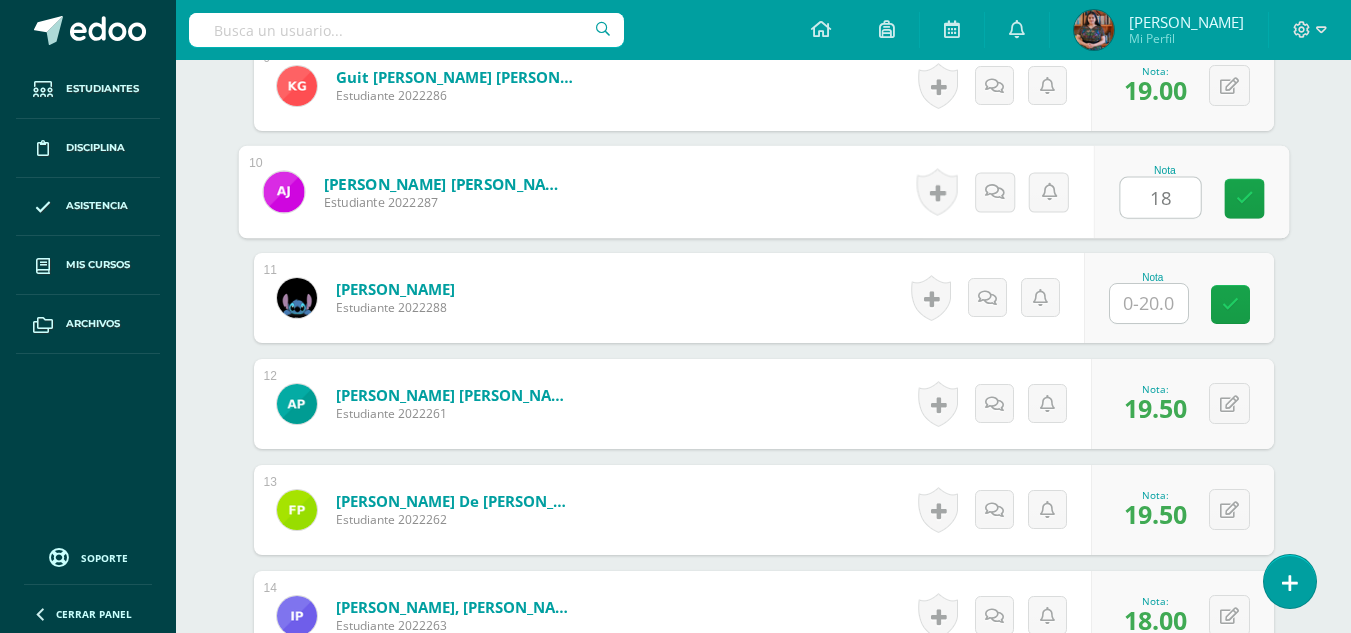type on "18" 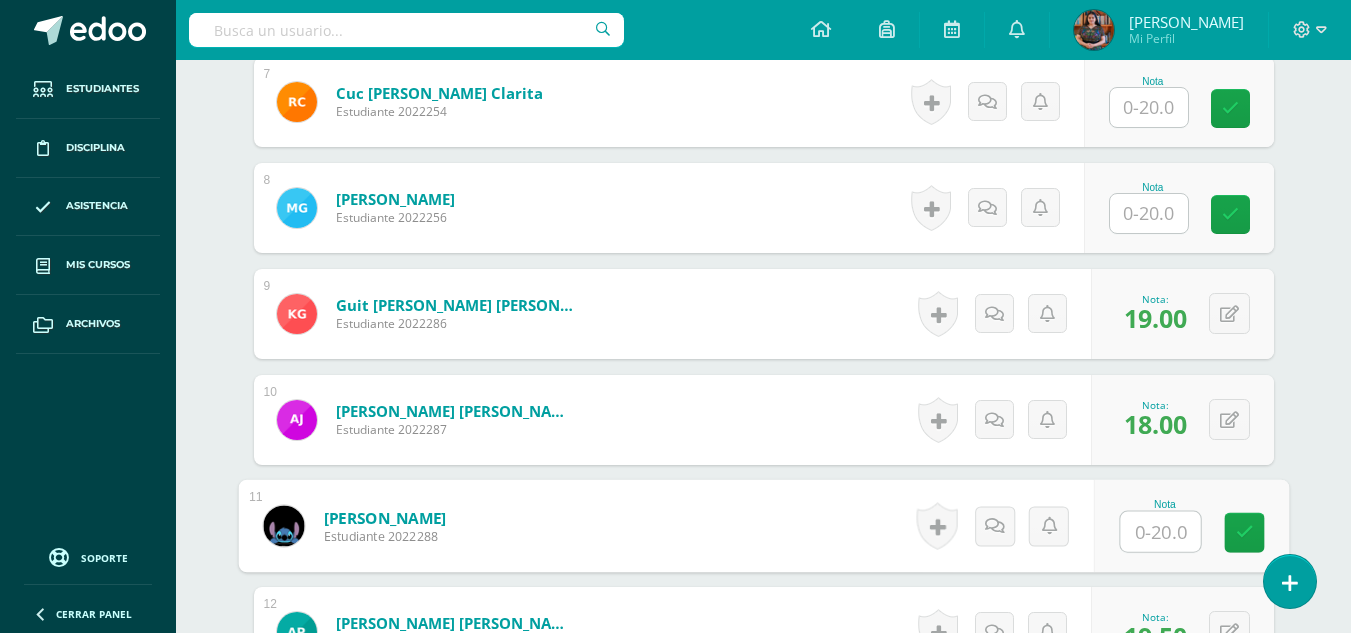 scroll, scrollTop: 1263, scrollLeft: 0, axis: vertical 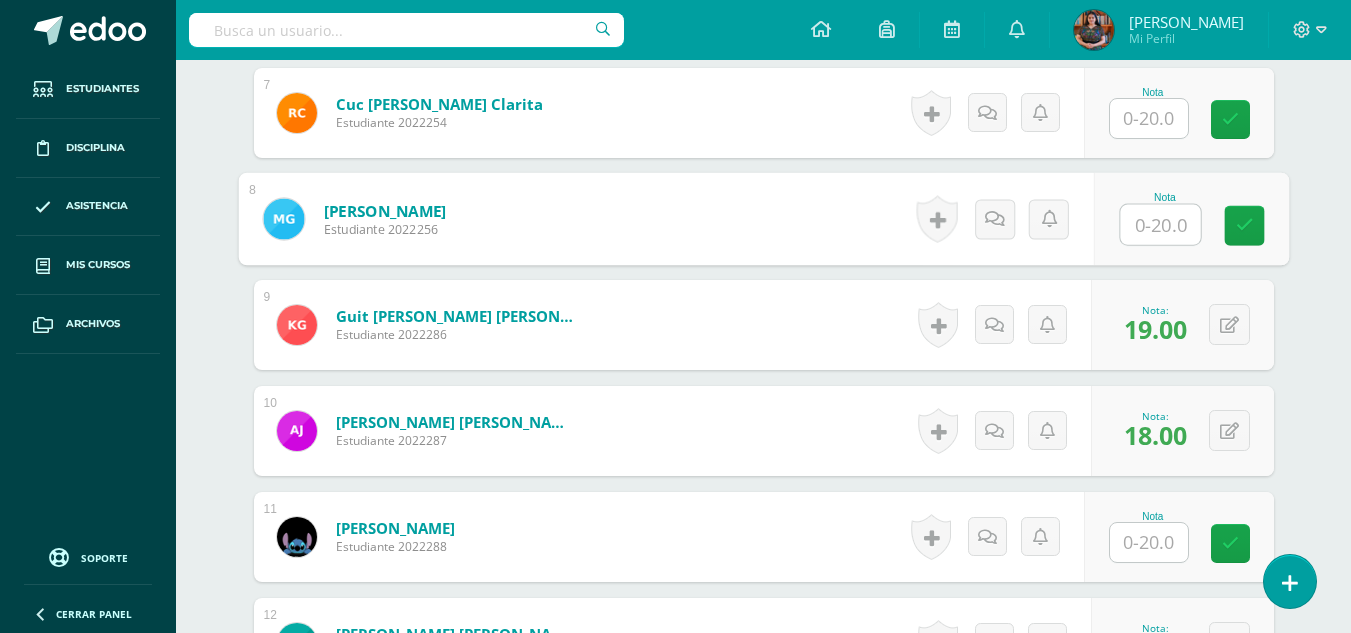 click at bounding box center [1160, 225] 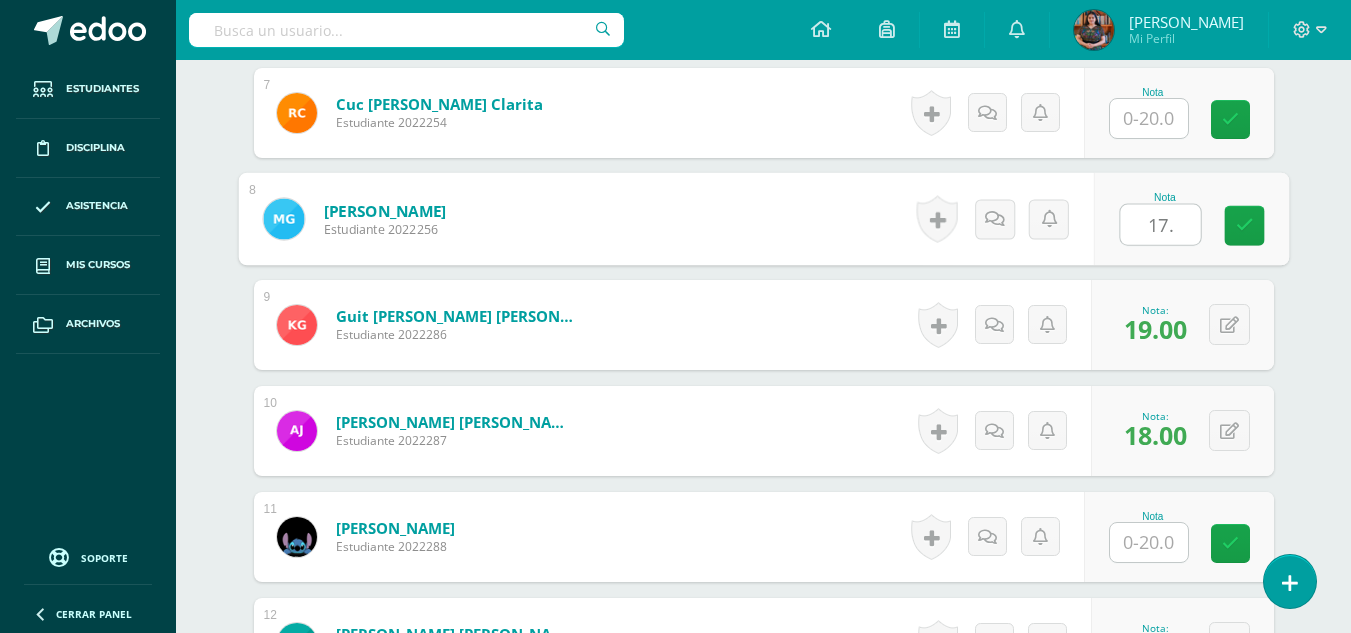 type on "17.5" 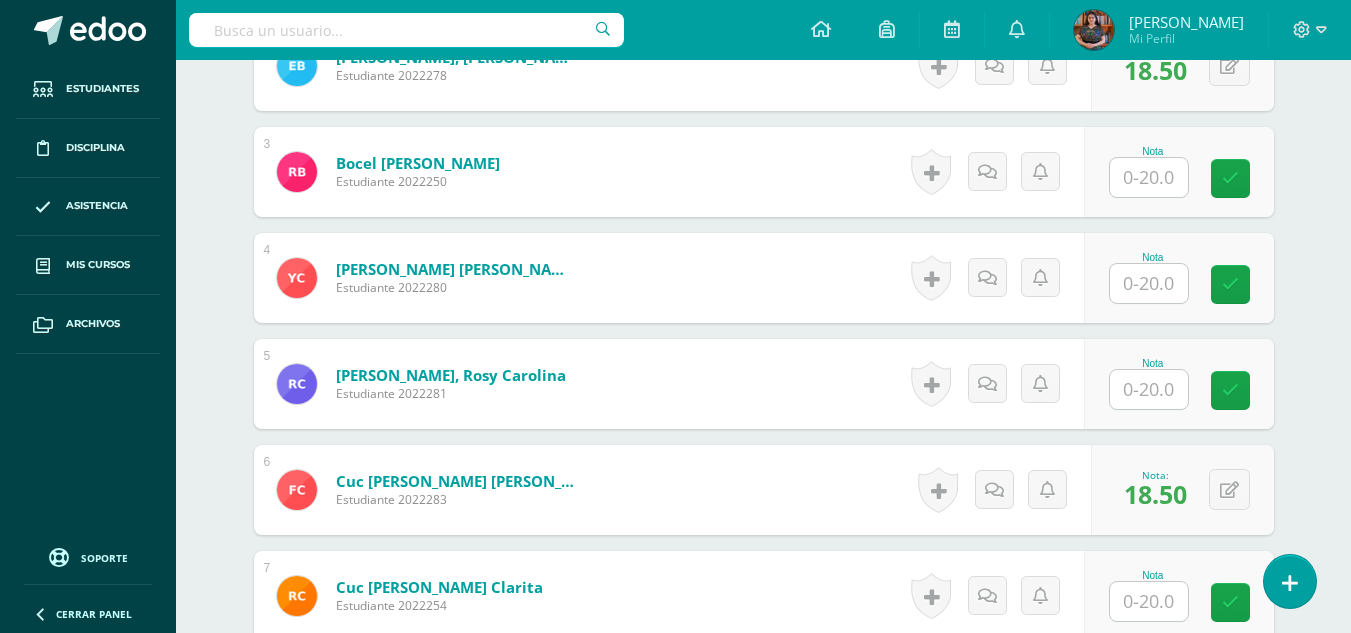 scroll, scrollTop: 774, scrollLeft: 0, axis: vertical 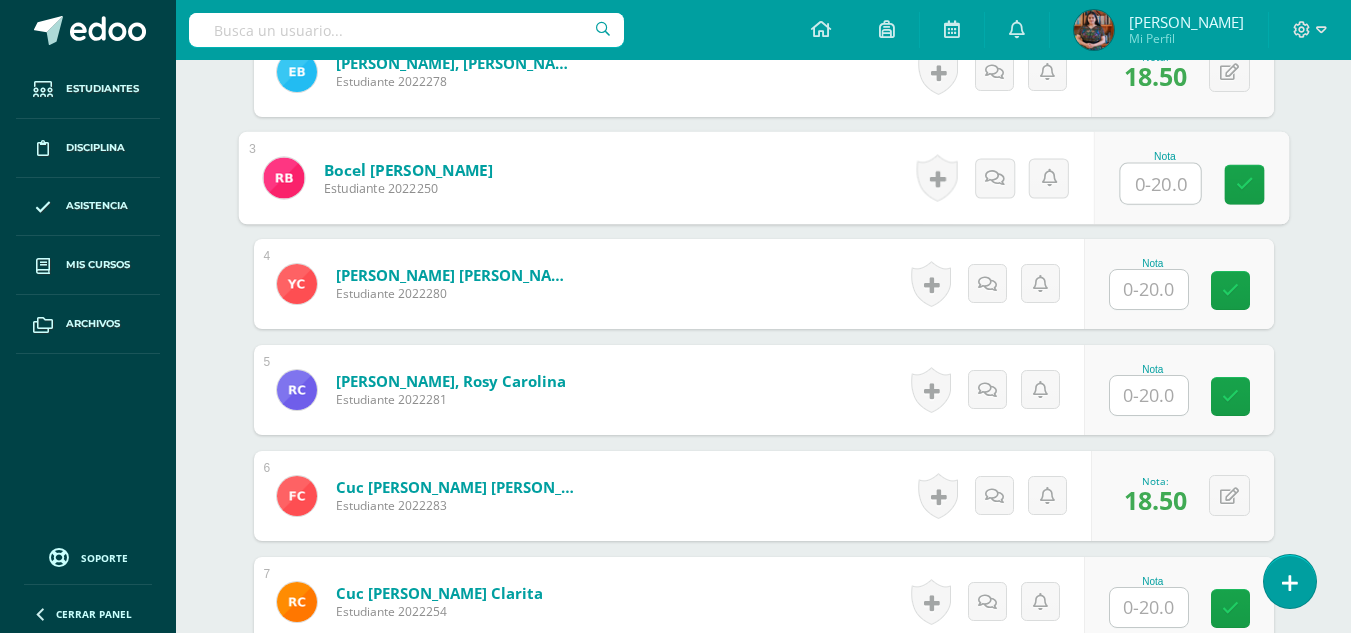 click at bounding box center [1160, 184] 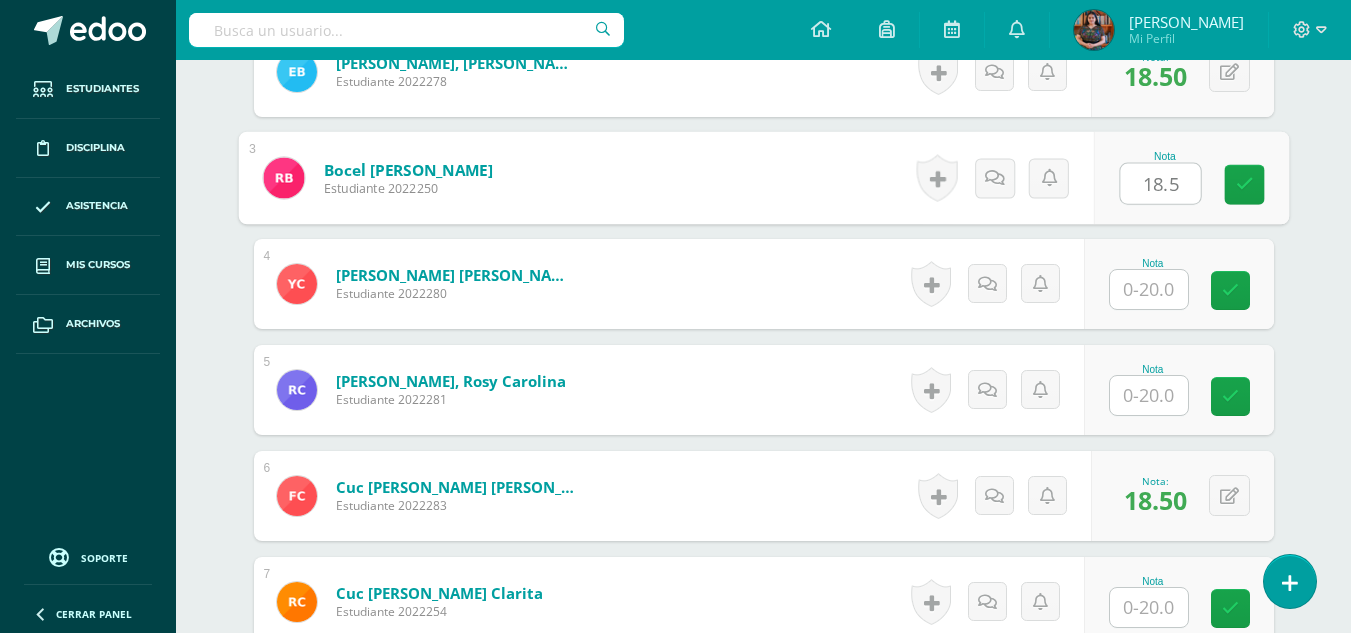 type on "18.5" 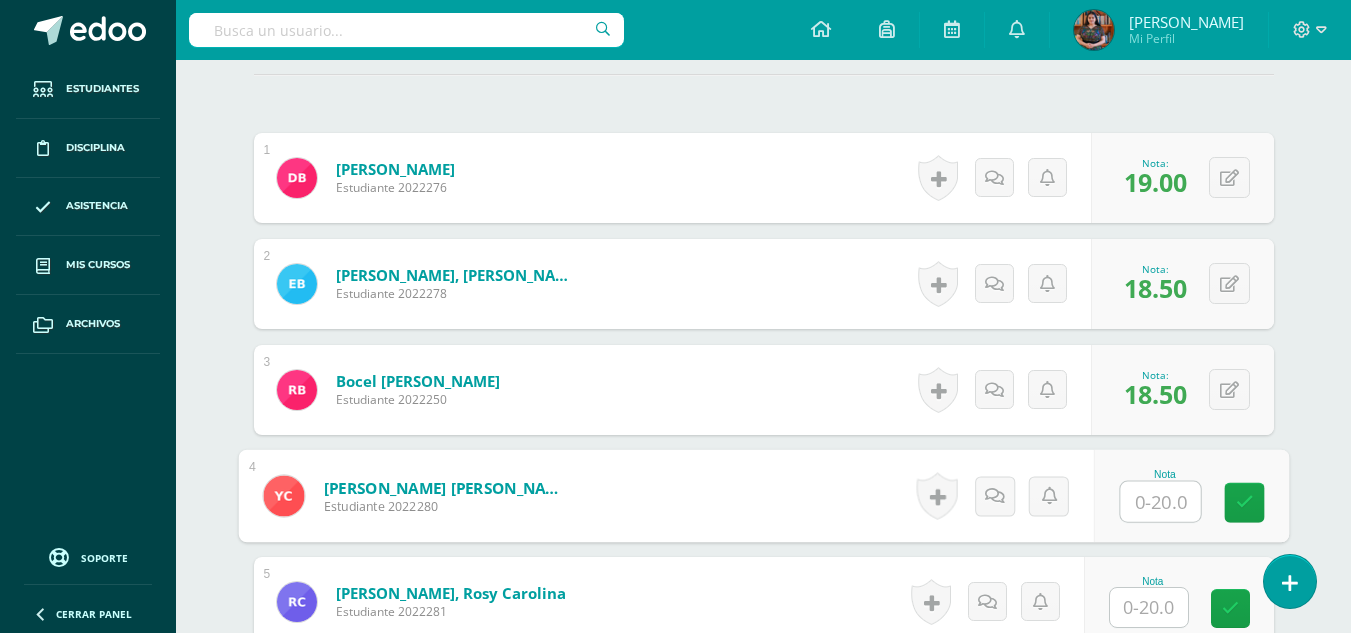 scroll, scrollTop: 894, scrollLeft: 0, axis: vertical 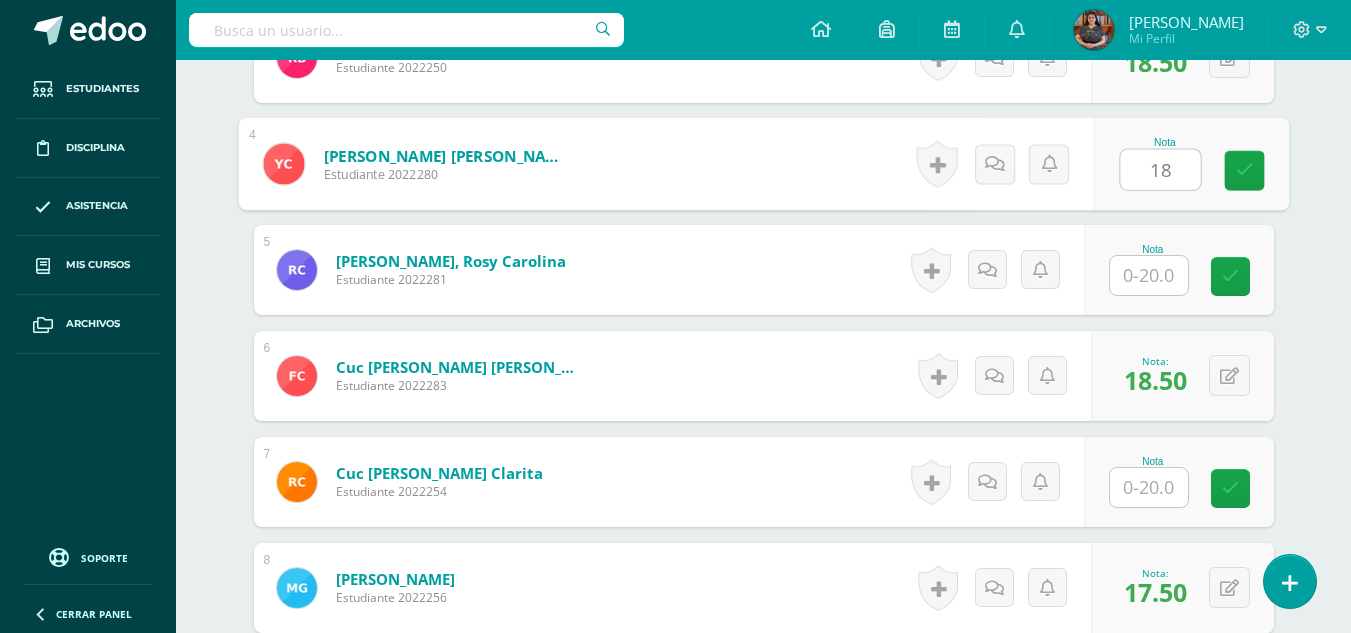 type on "18" 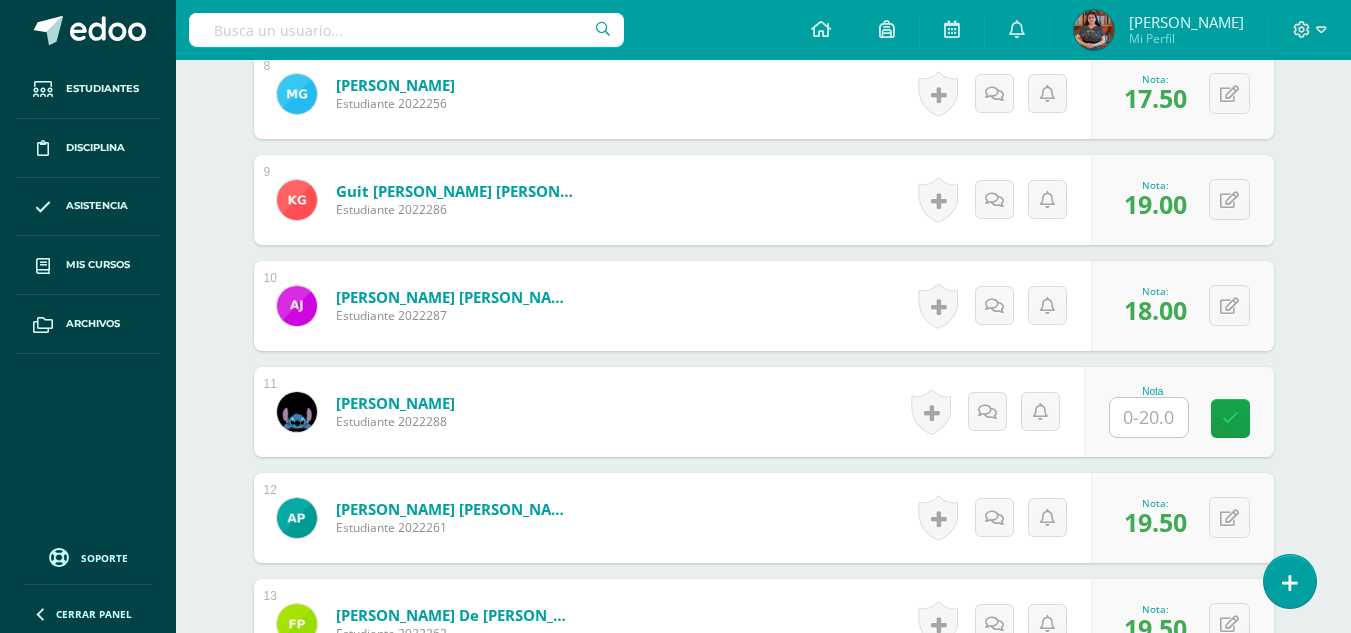 scroll, scrollTop: 894, scrollLeft: 0, axis: vertical 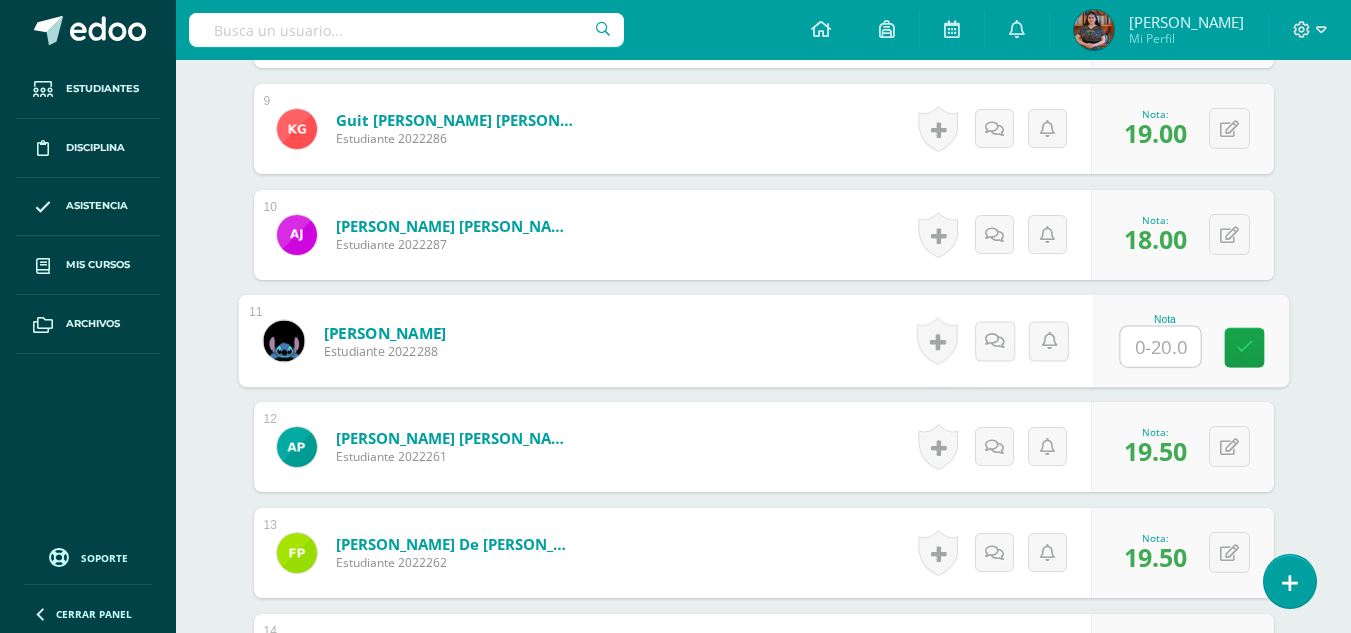click at bounding box center (1160, 347) 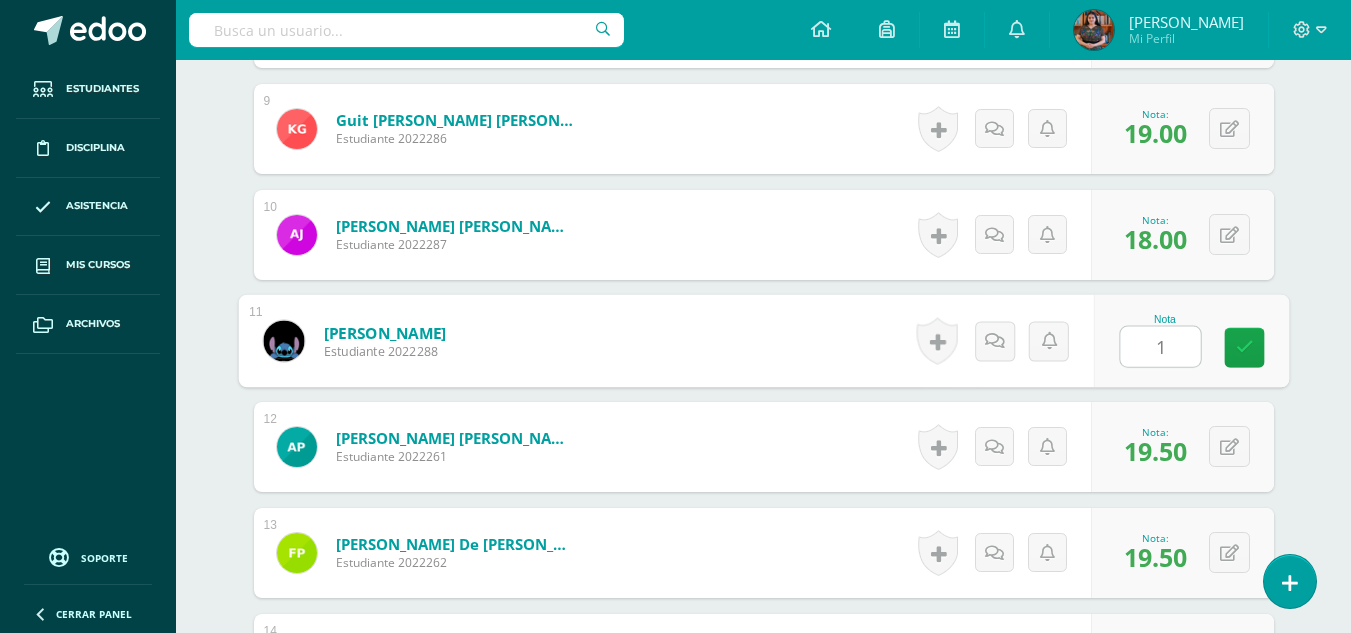 type on "19" 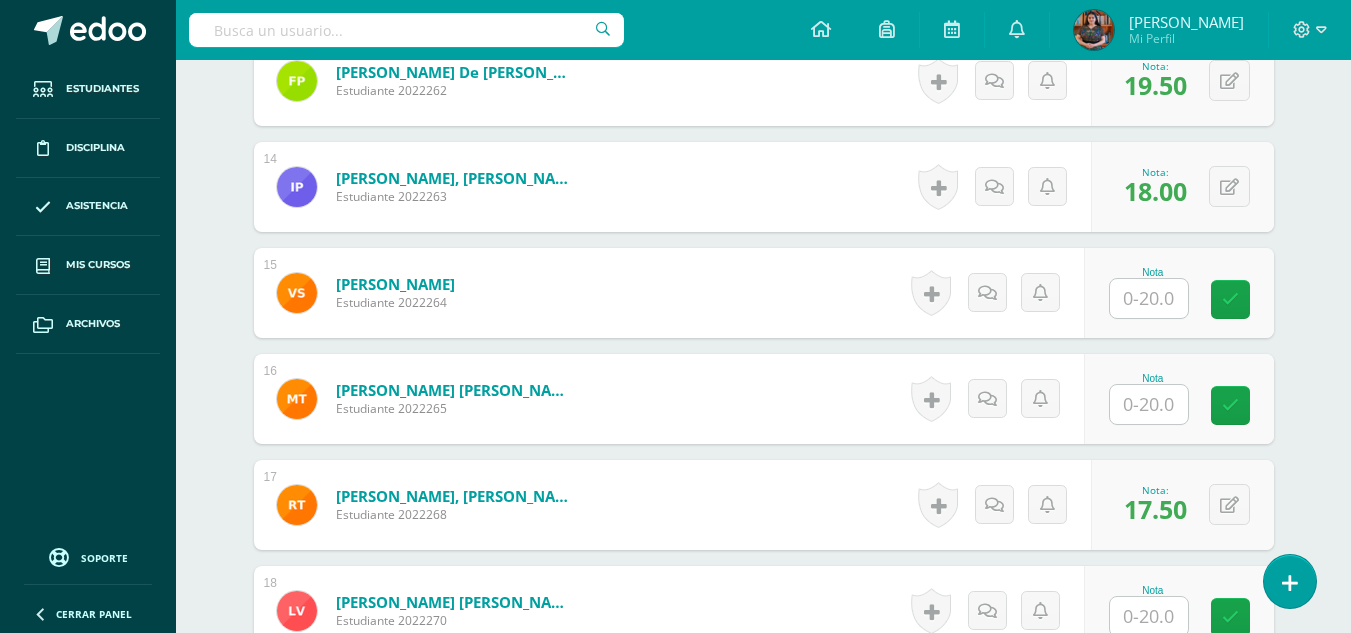 scroll, scrollTop: 1942, scrollLeft: 0, axis: vertical 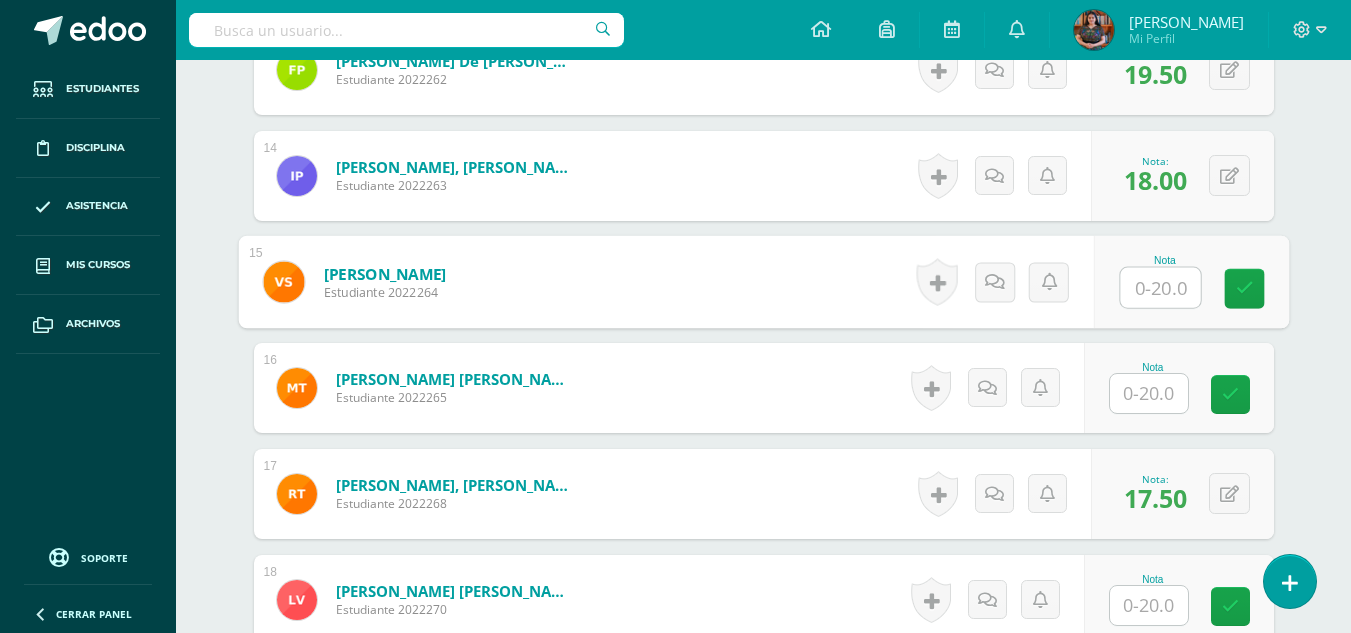 click at bounding box center [1160, 288] 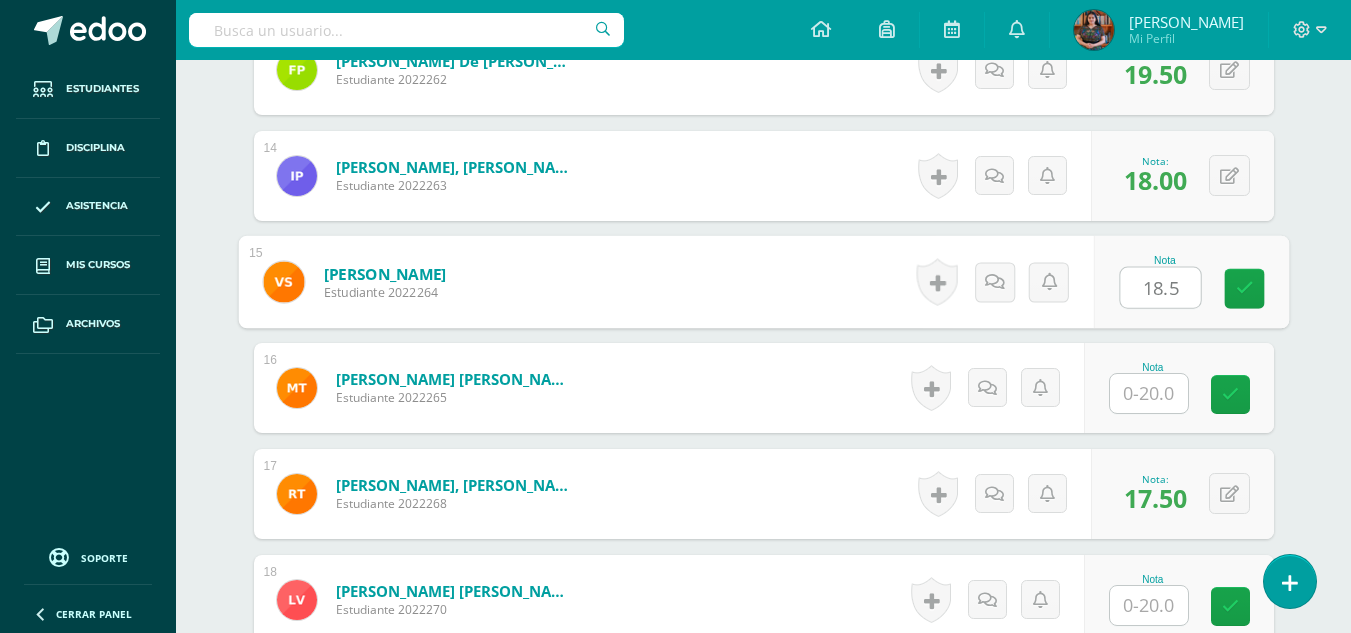 type on "18.5" 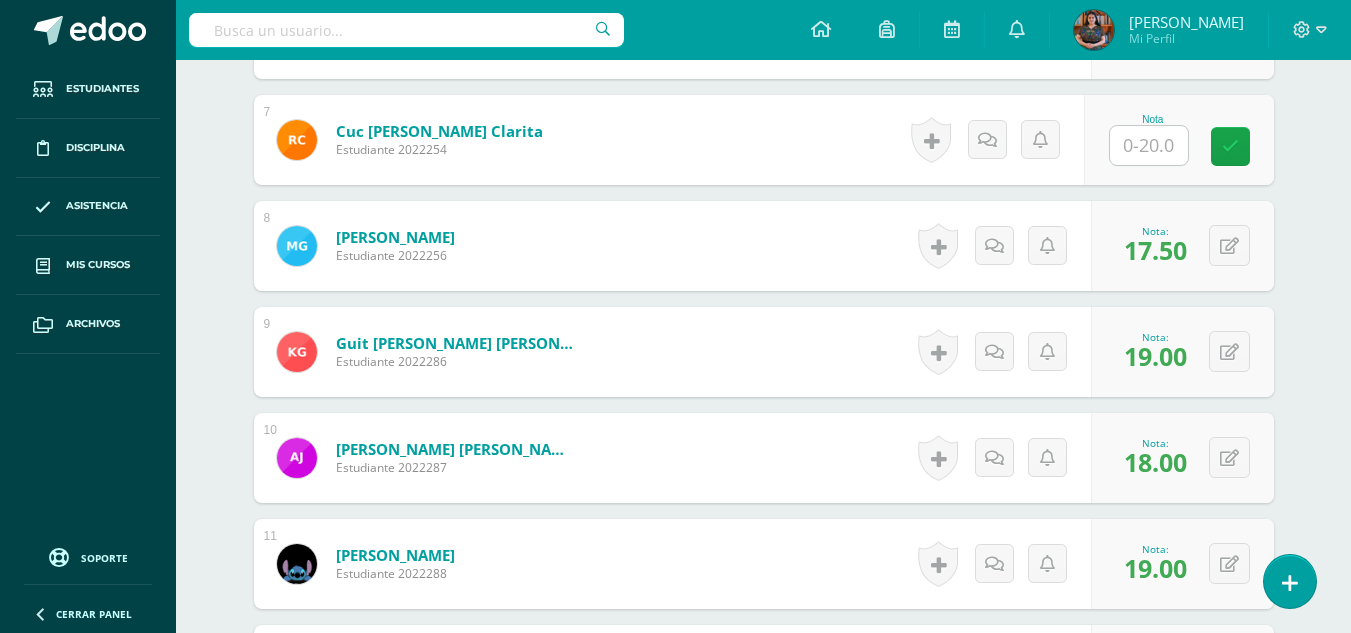 scroll, scrollTop: 1230, scrollLeft: 0, axis: vertical 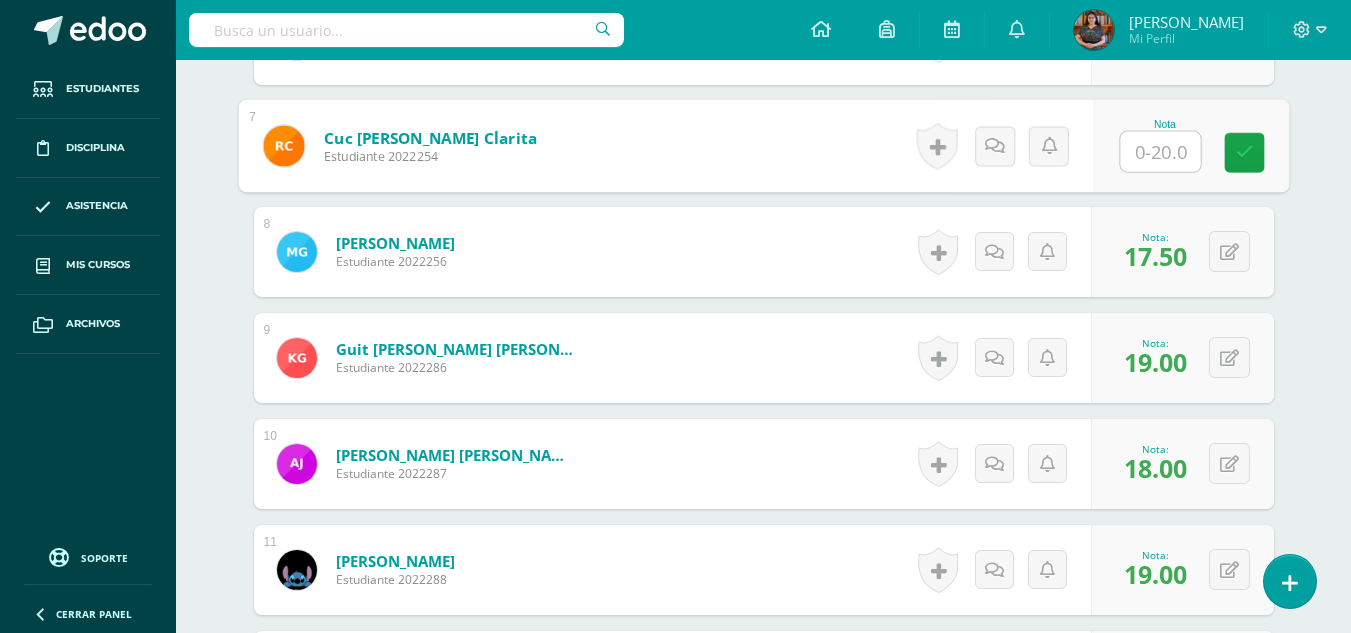 click at bounding box center (1160, 152) 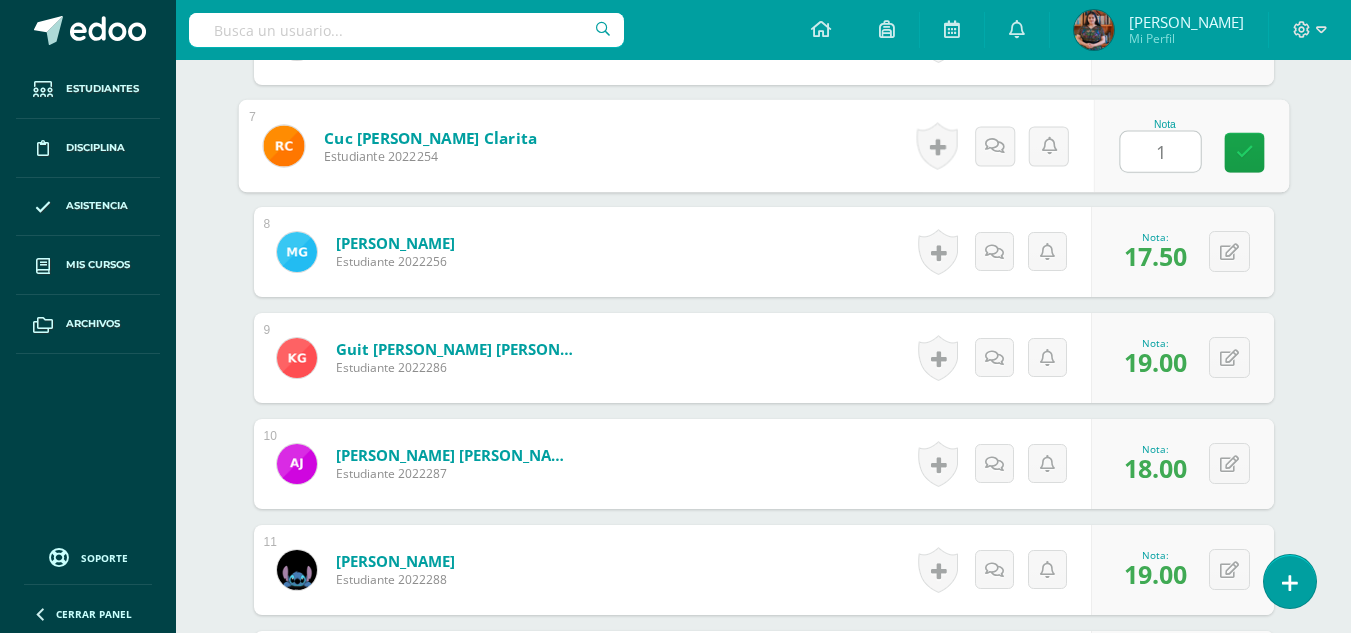 type on "19" 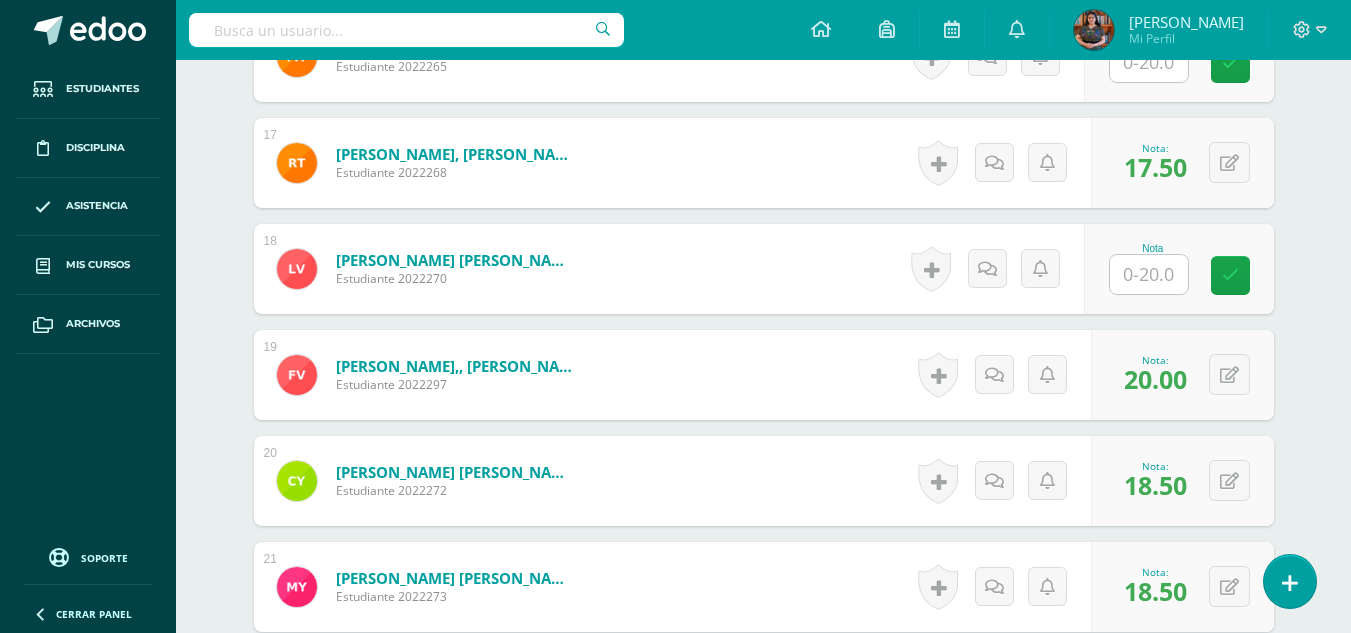 scroll, scrollTop: 2257, scrollLeft: 0, axis: vertical 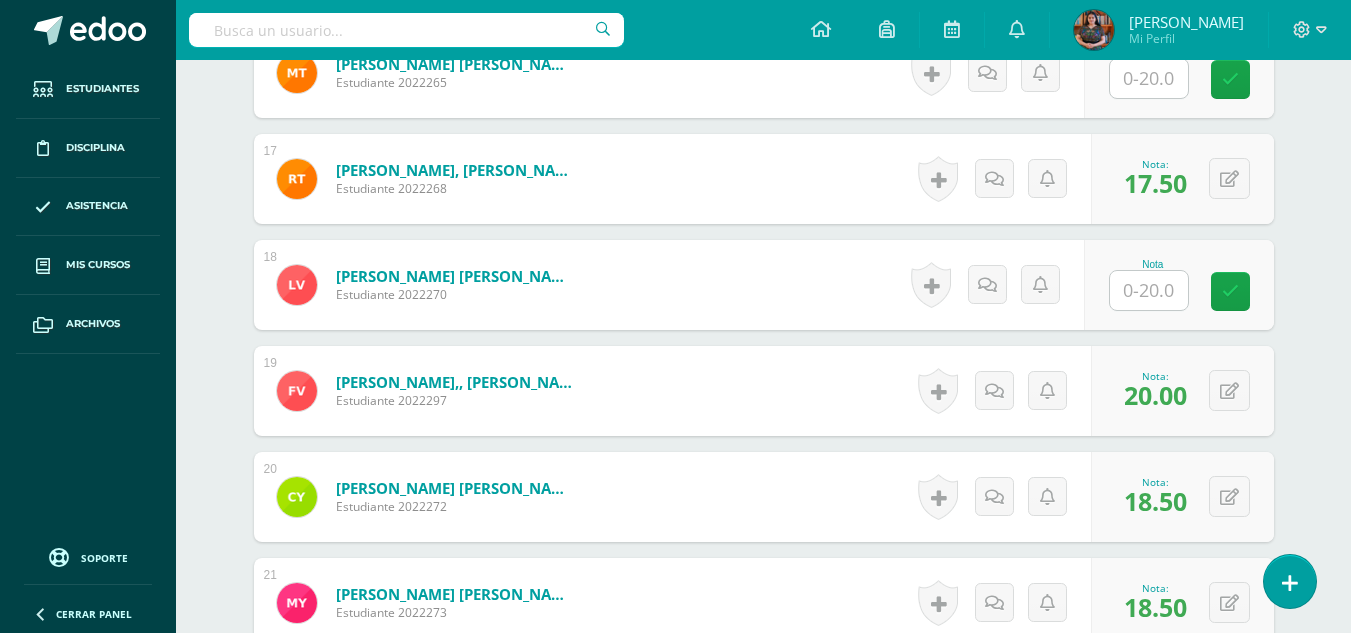 click at bounding box center [1149, 290] 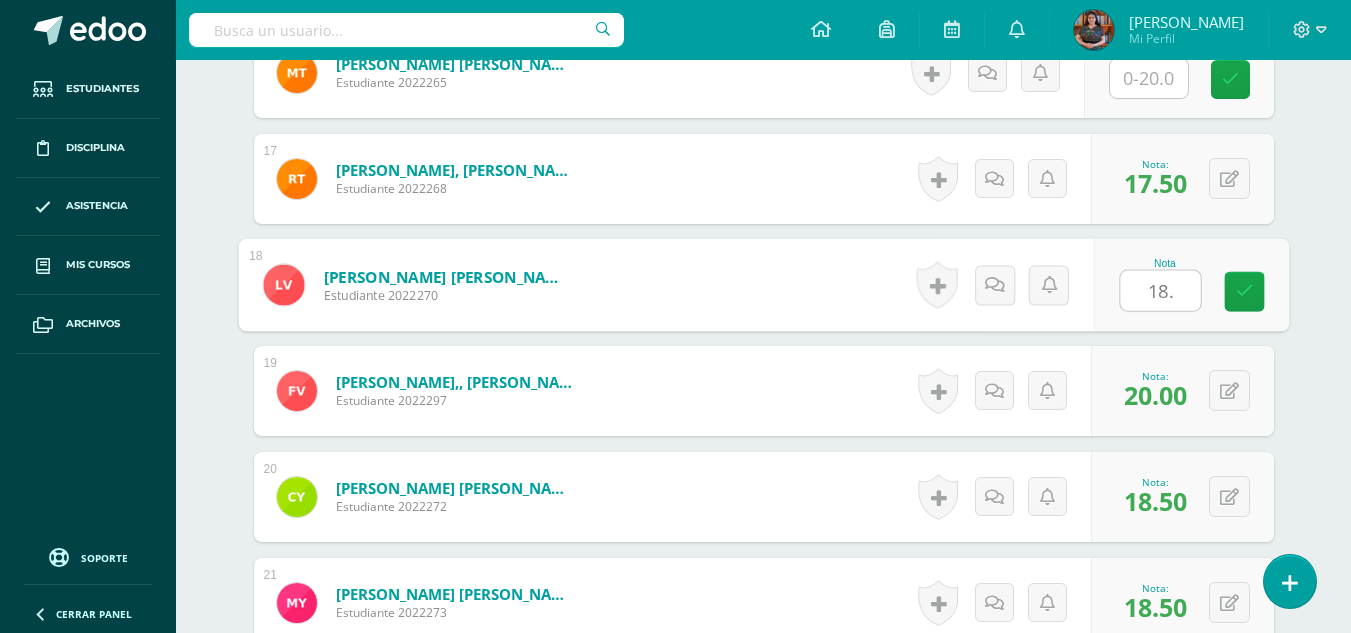 type on "18.5" 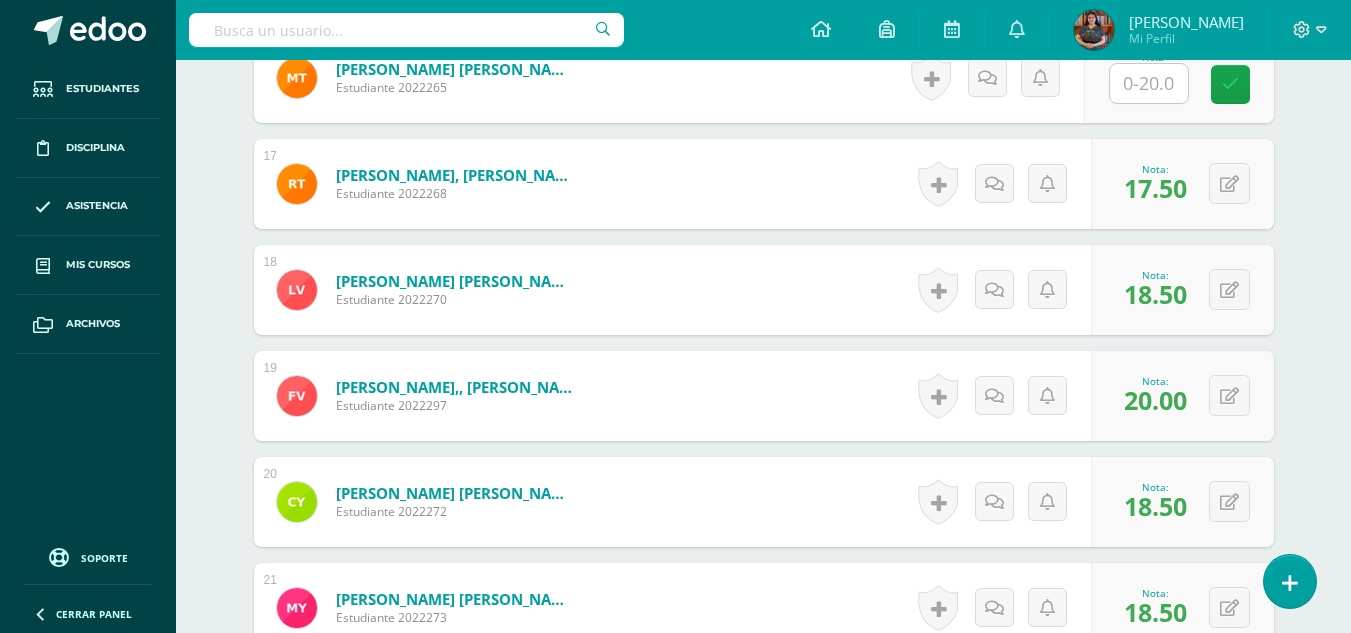 scroll, scrollTop: 2132, scrollLeft: 0, axis: vertical 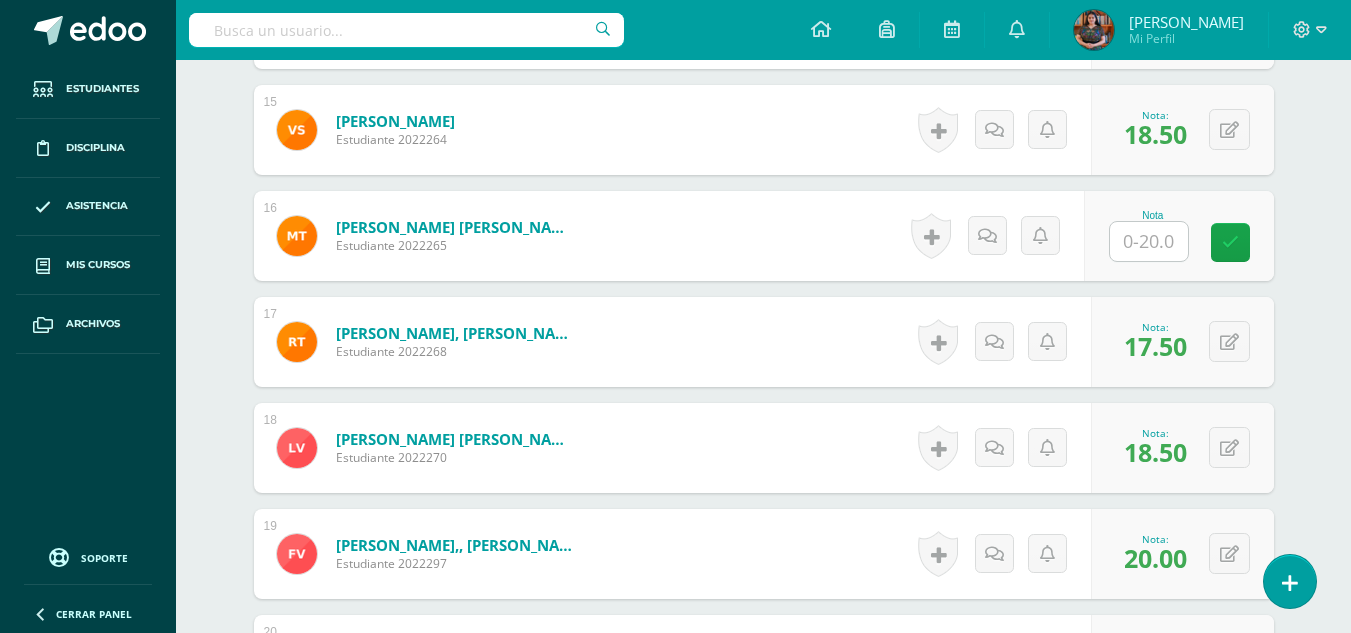 click at bounding box center [1149, 241] 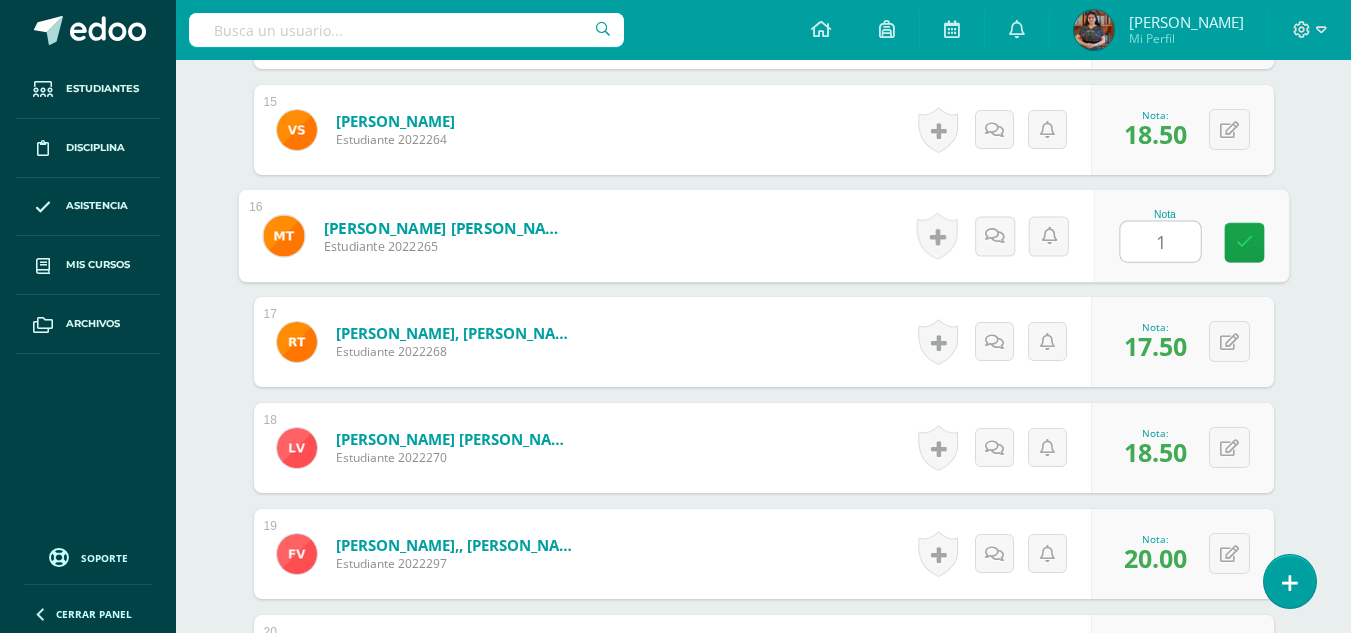 type on "19" 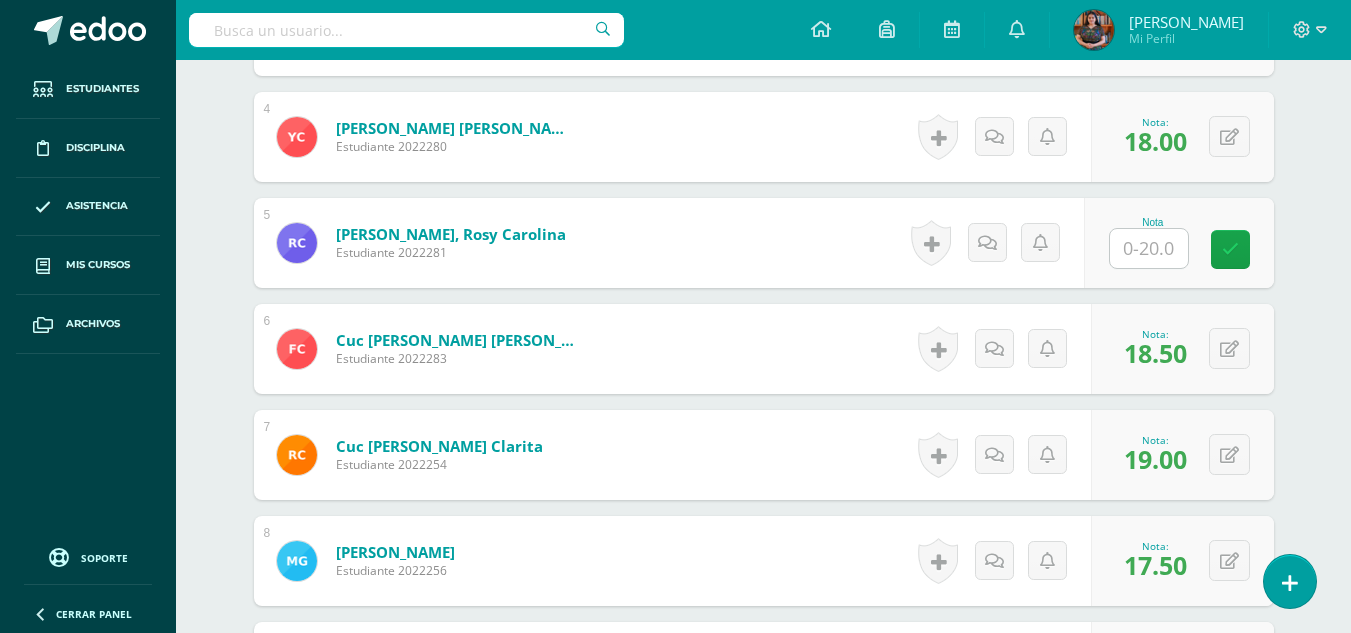 scroll, scrollTop: 926, scrollLeft: 0, axis: vertical 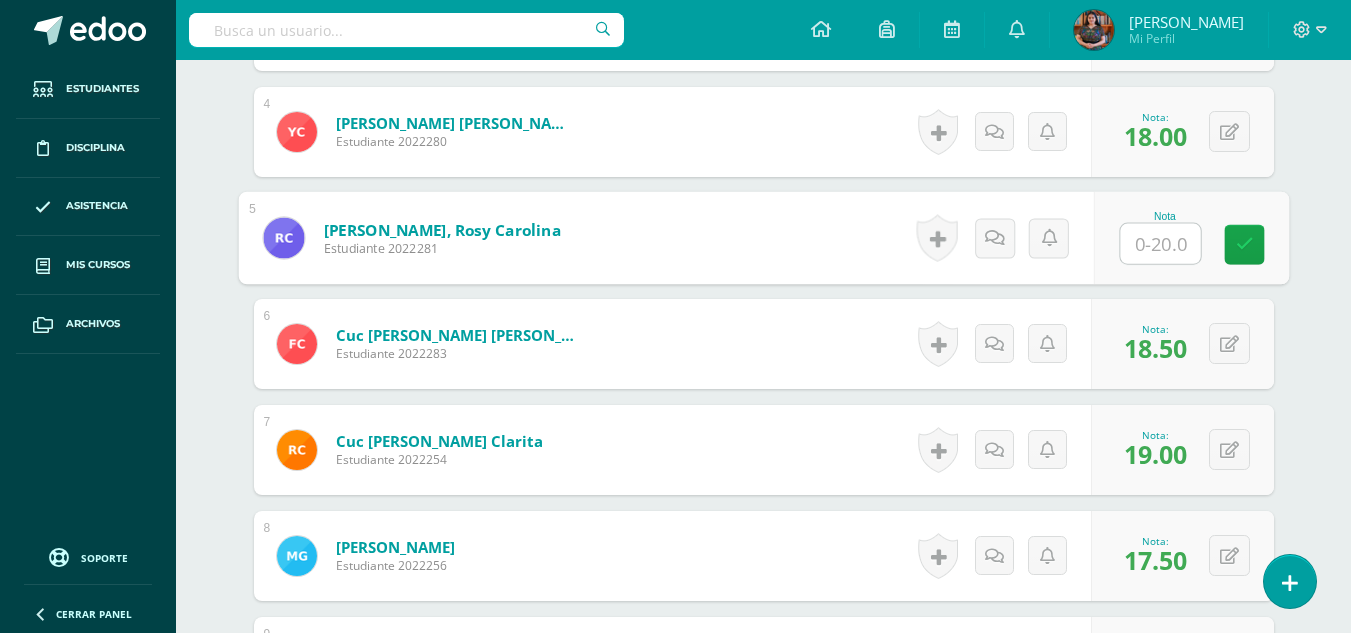 click at bounding box center [1160, 244] 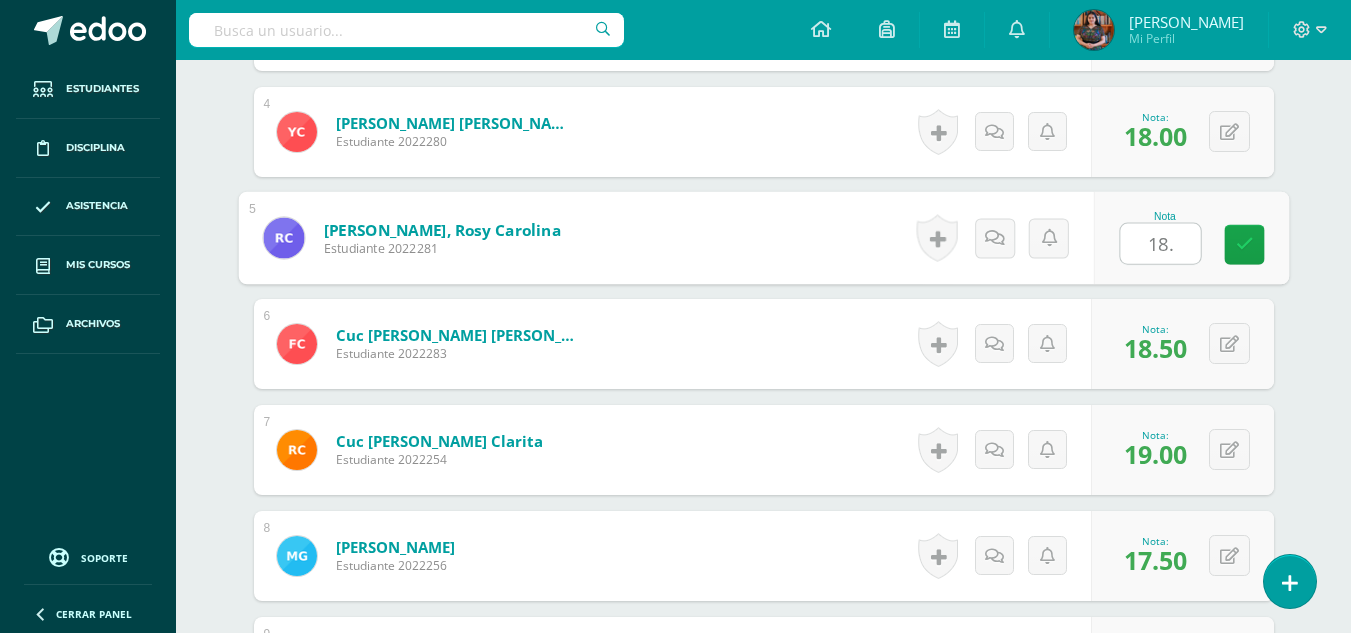 type on "18.5" 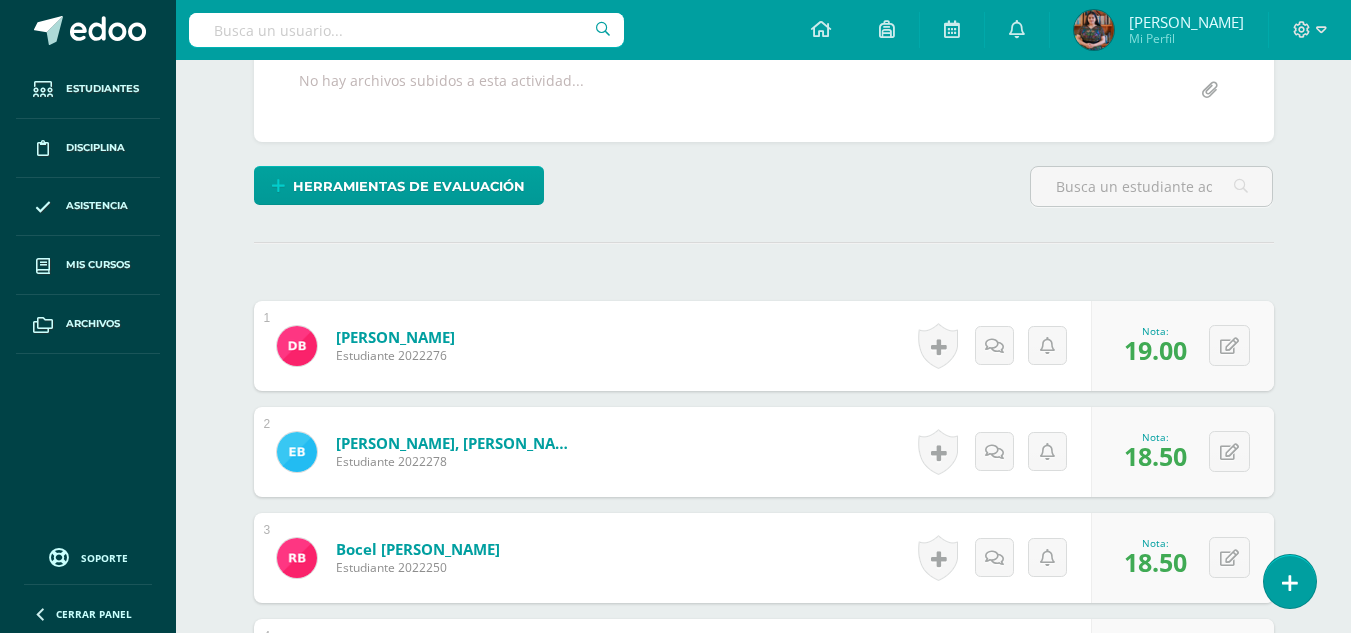 scroll, scrollTop: 0, scrollLeft: 0, axis: both 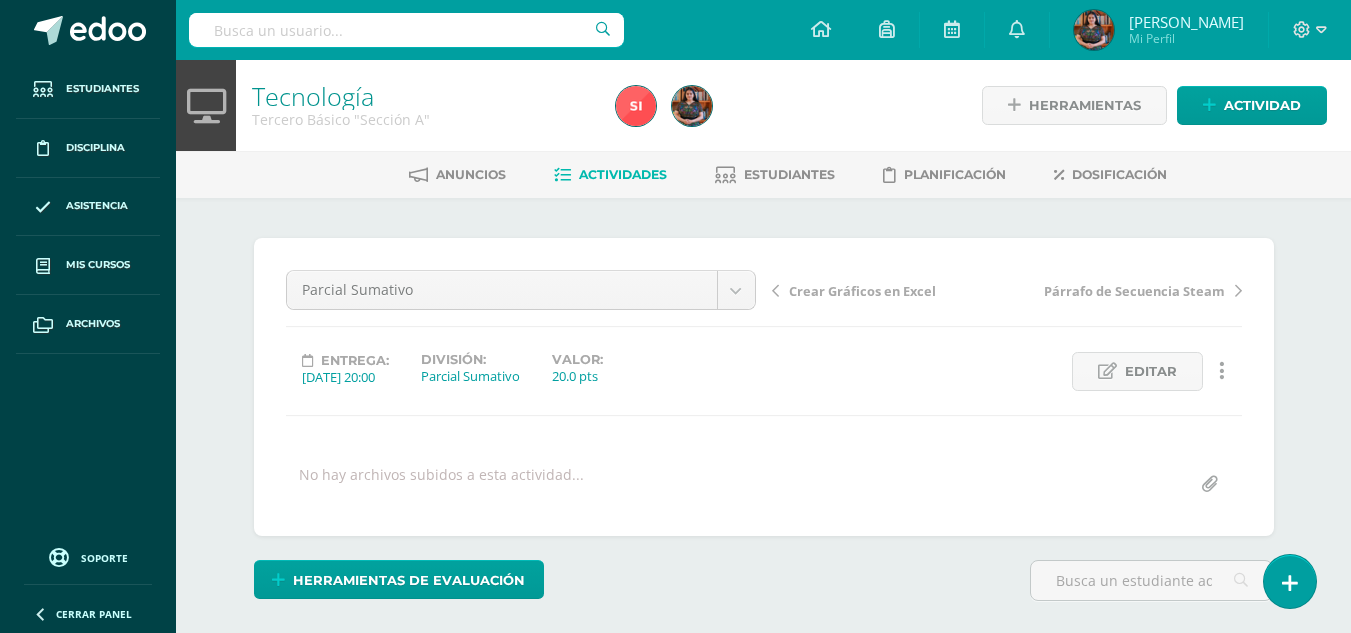click on "Actividades" at bounding box center [623, 174] 